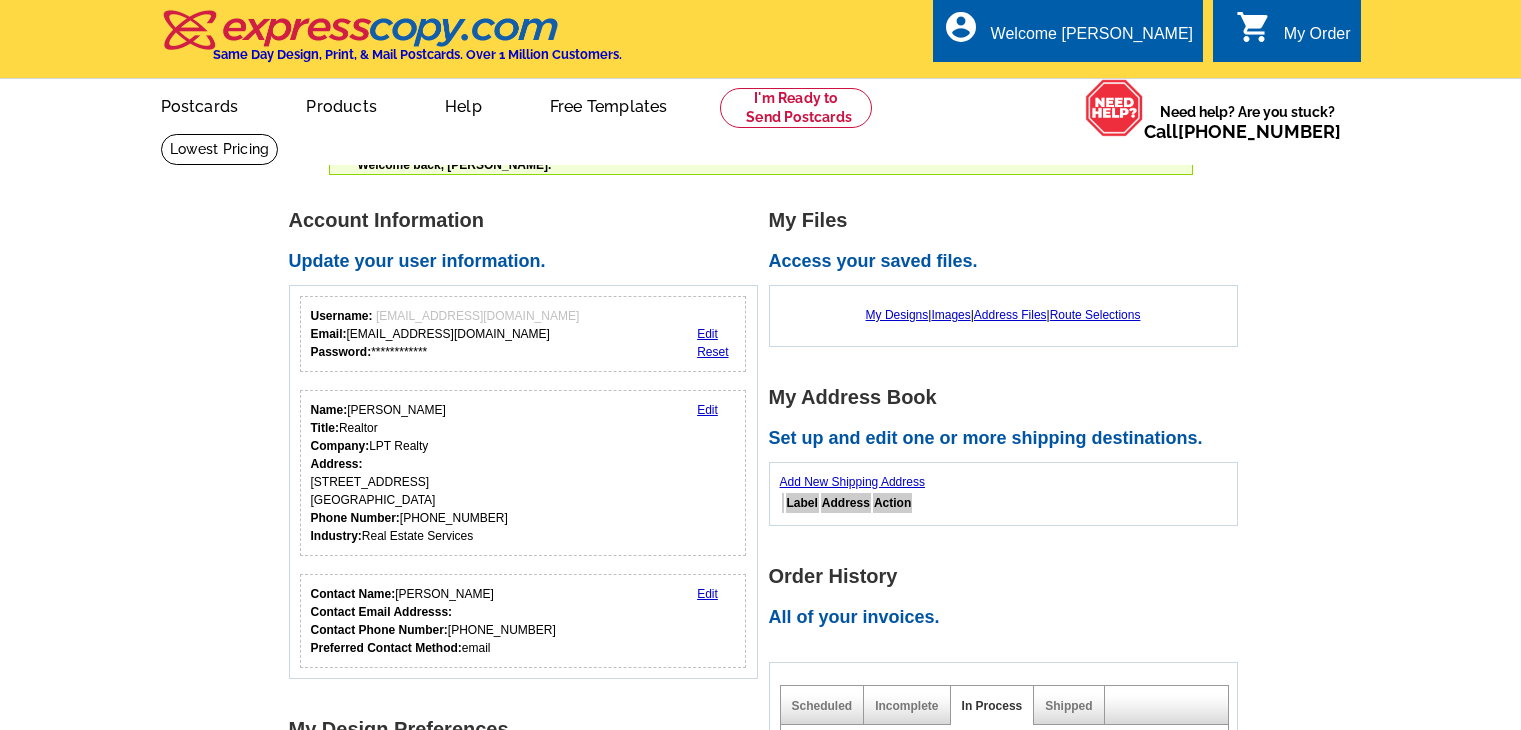 scroll, scrollTop: 0, scrollLeft: 0, axis: both 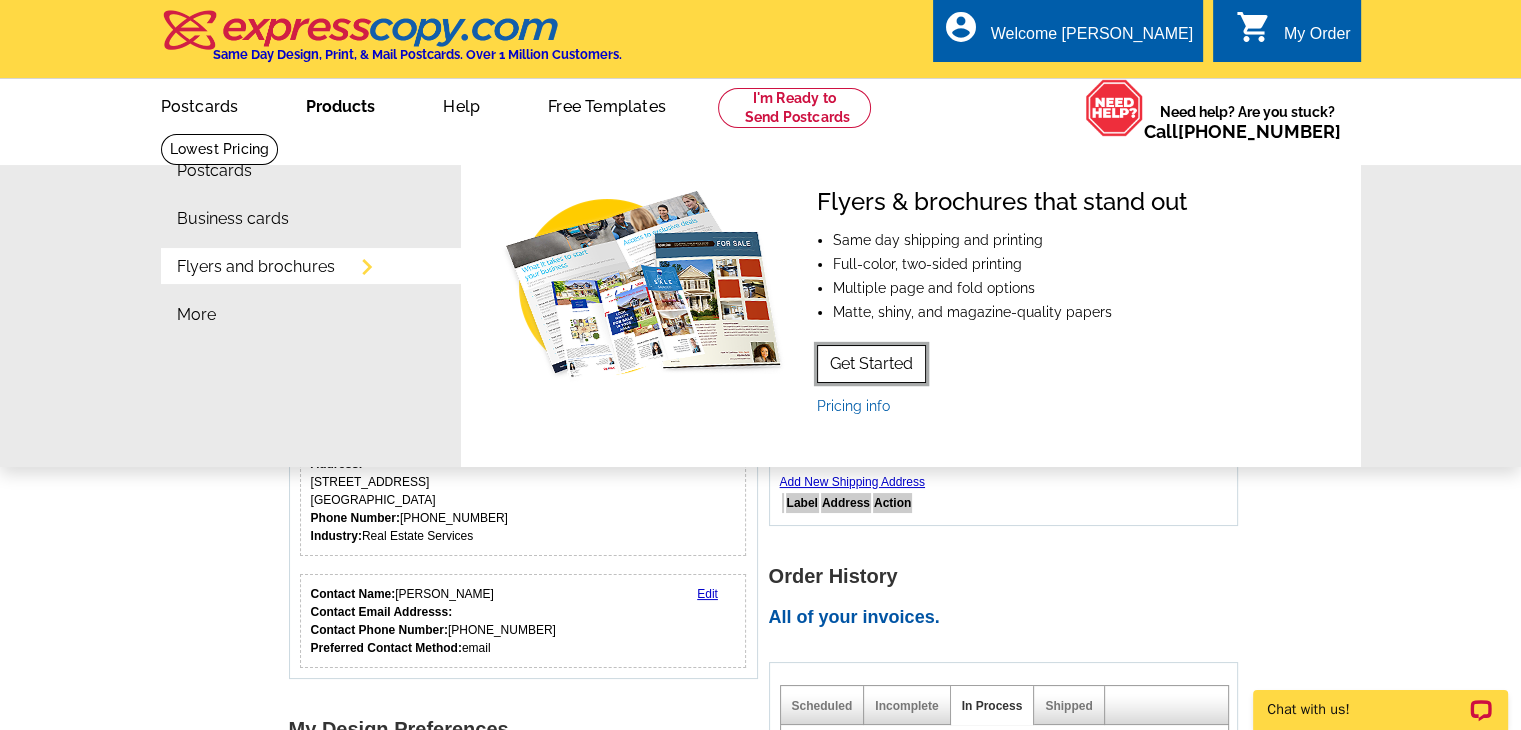 click on "Get Started" at bounding box center (871, 364) 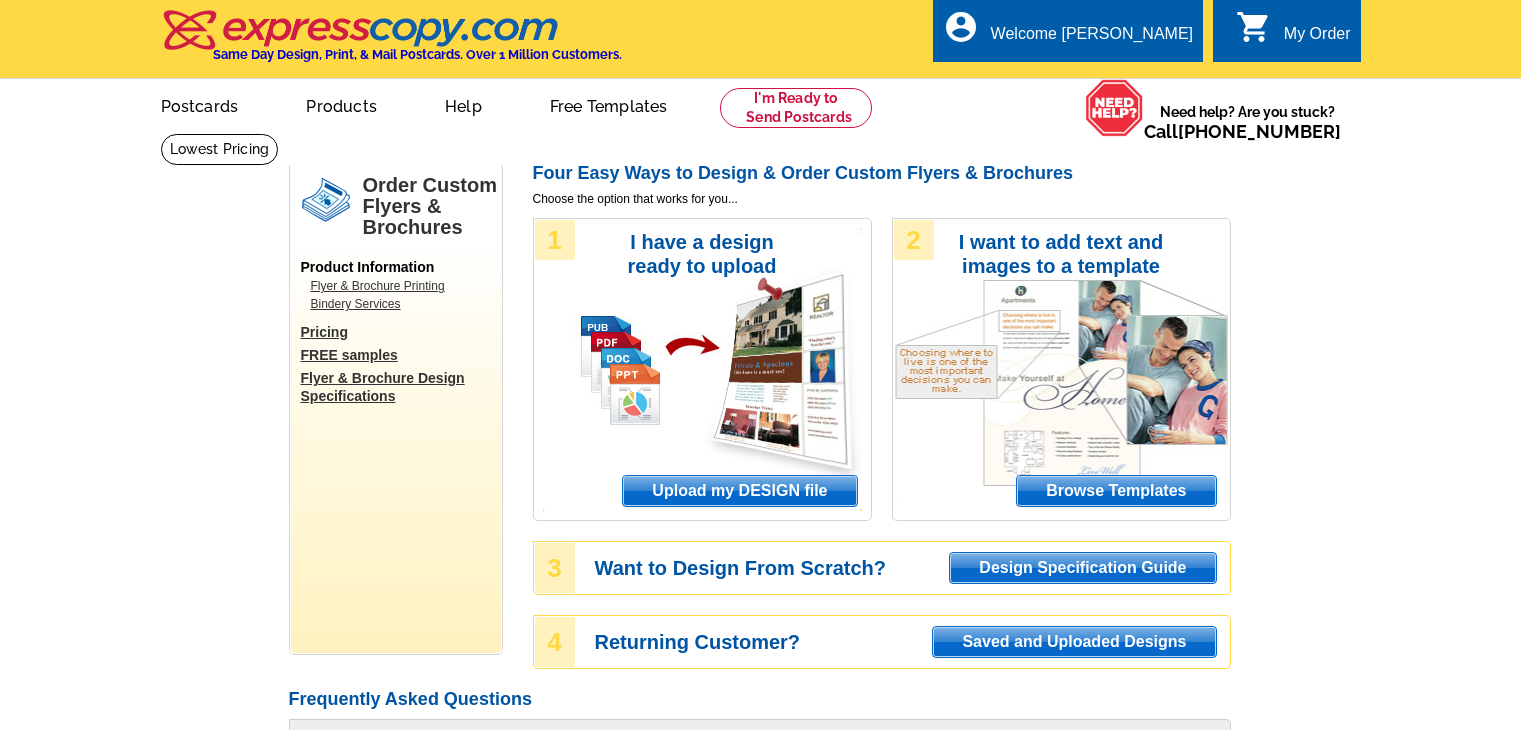 scroll, scrollTop: 0, scrollLeft: 0, axis: both 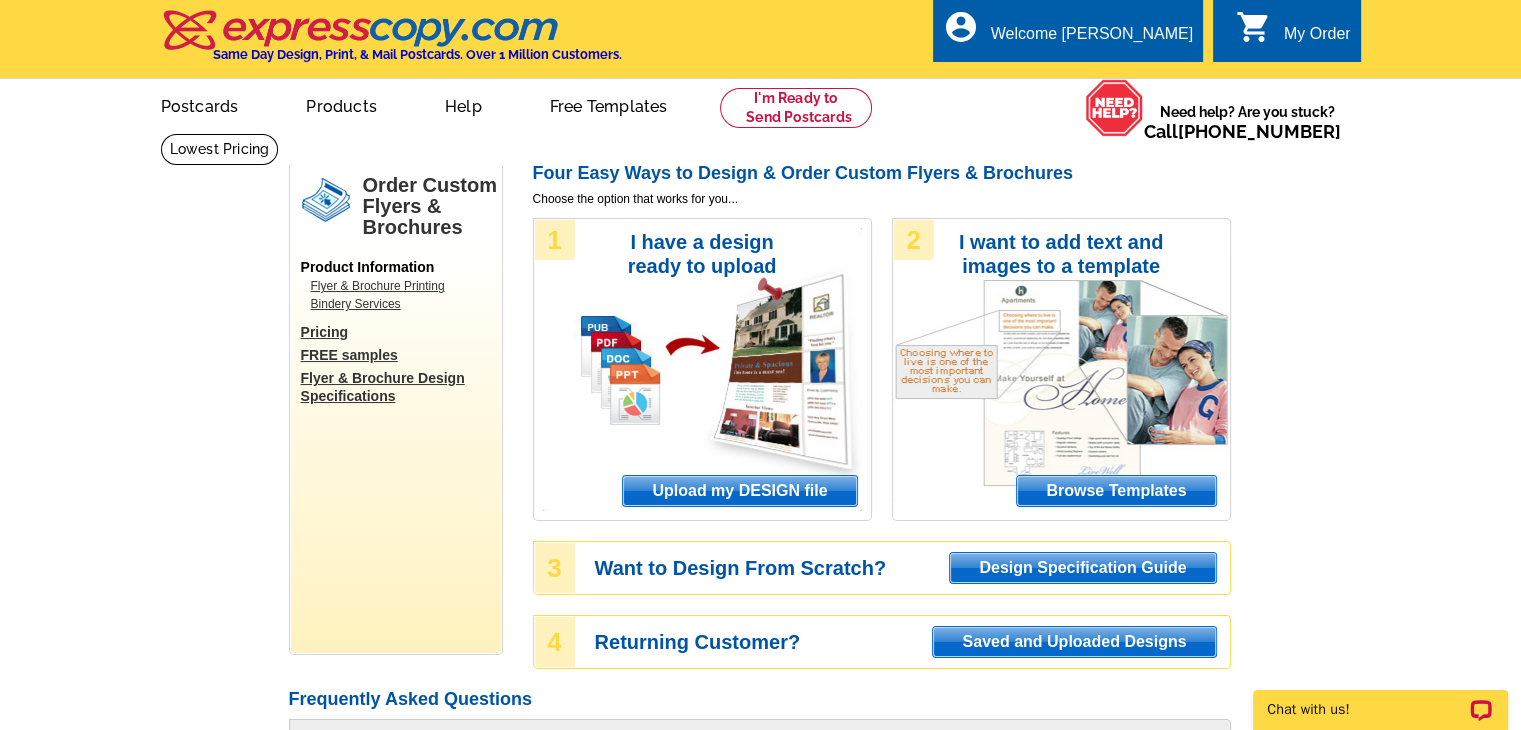 click on "Upload my DESIGN file" at bounding box center (739, 491) 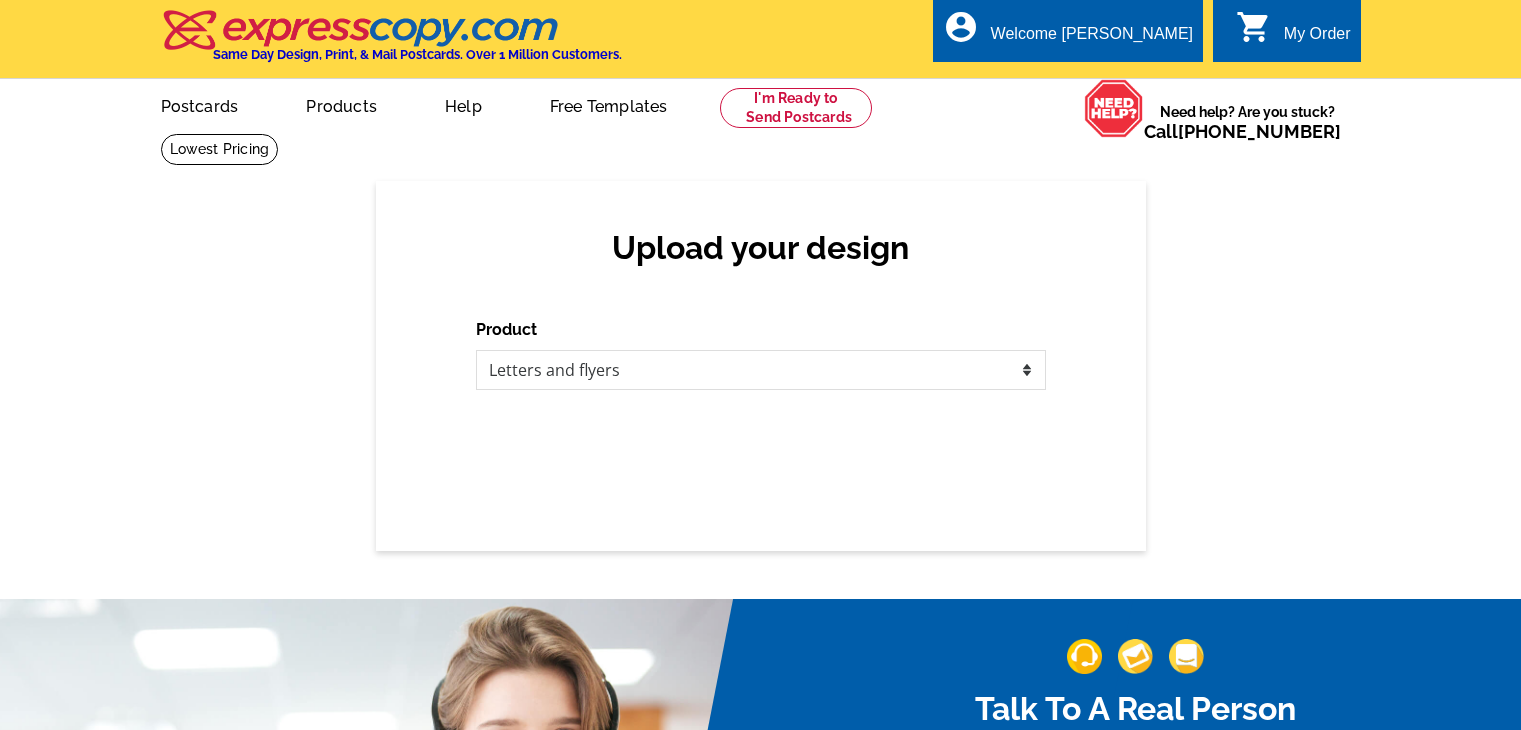 scroll, scrollTop: 0, scrollLeft: 0, axis: both 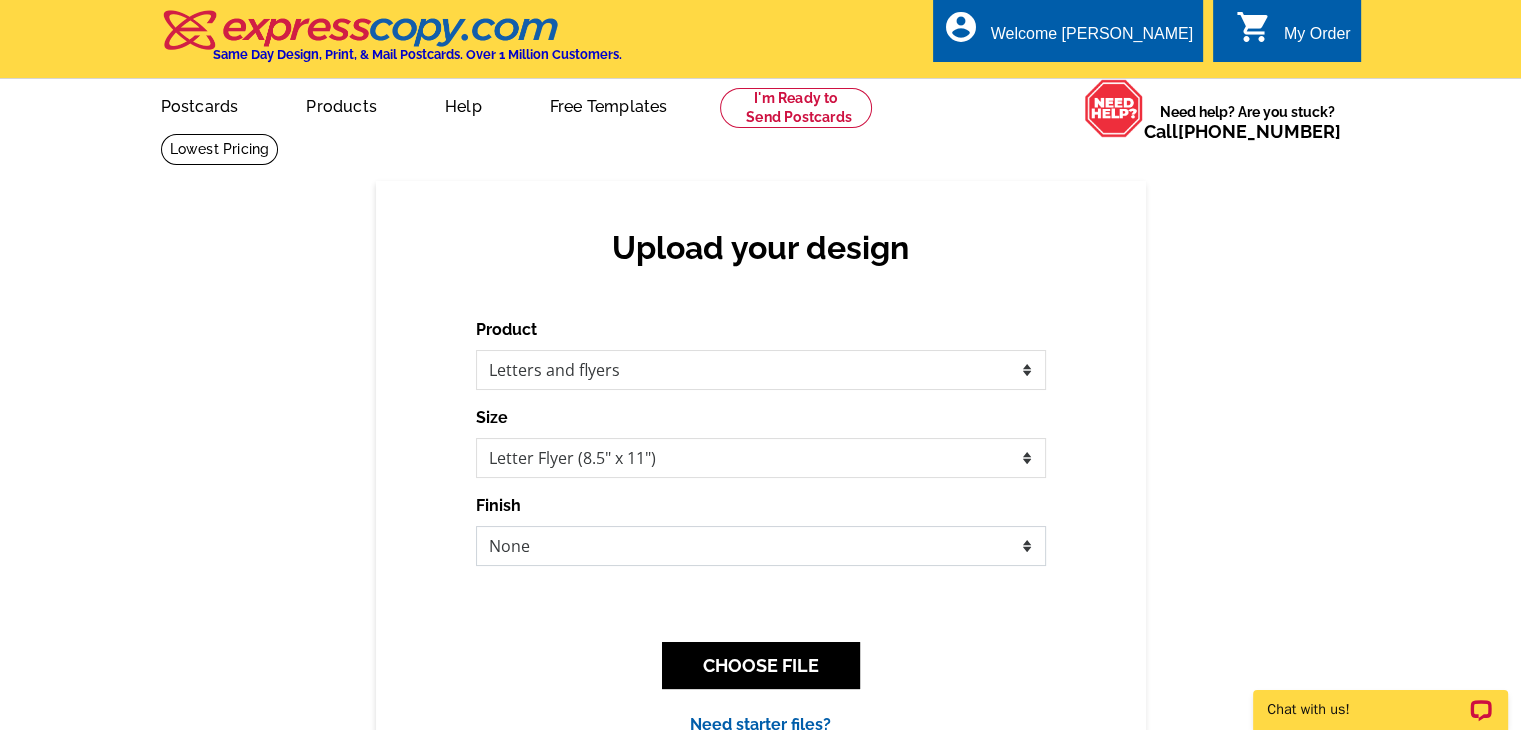 click on "None Envelope Mailer Bi-fold Mailer Tri-fold Mailer" at bounding box center [761, 546] 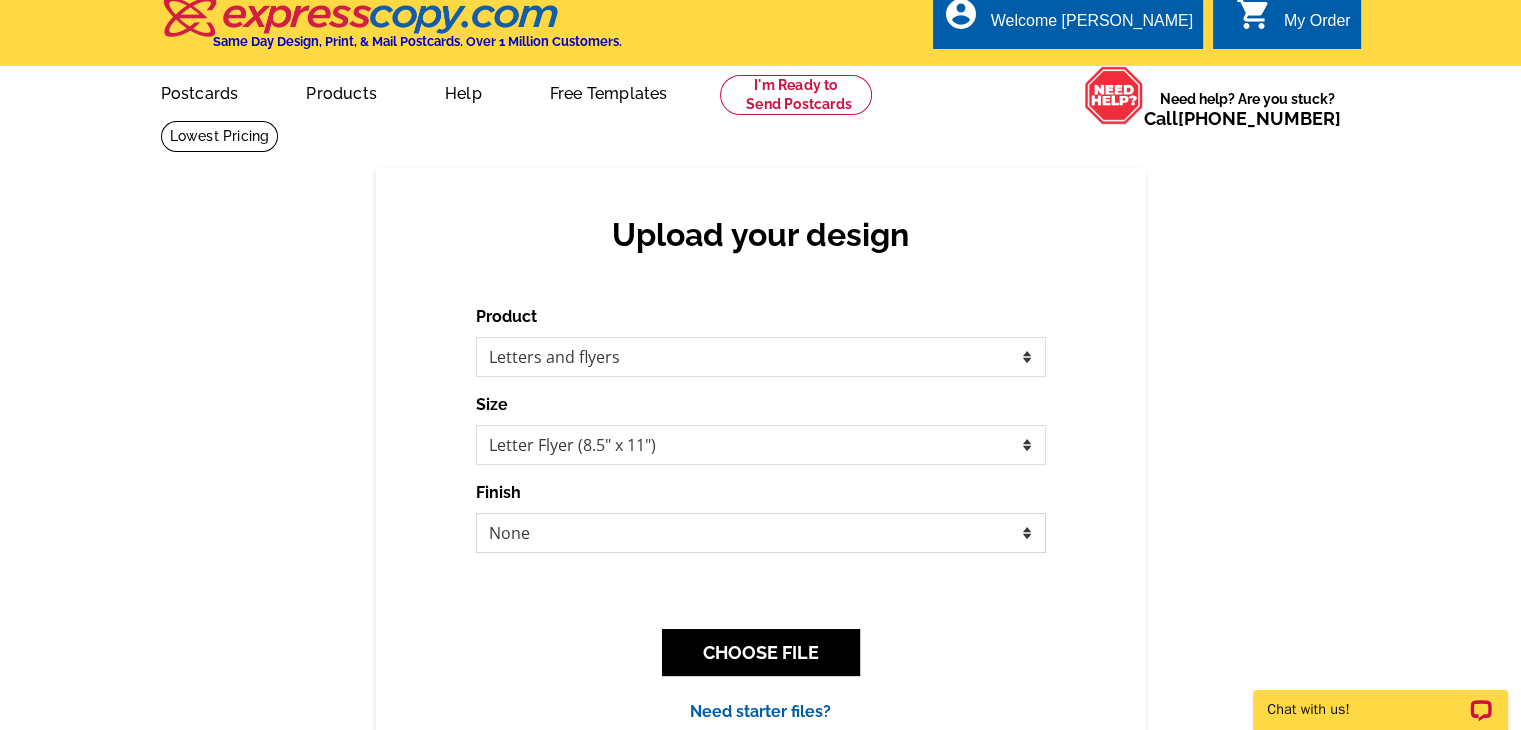 scroll, scrollTop: 200, scrollLeft: 0, axis: vertical 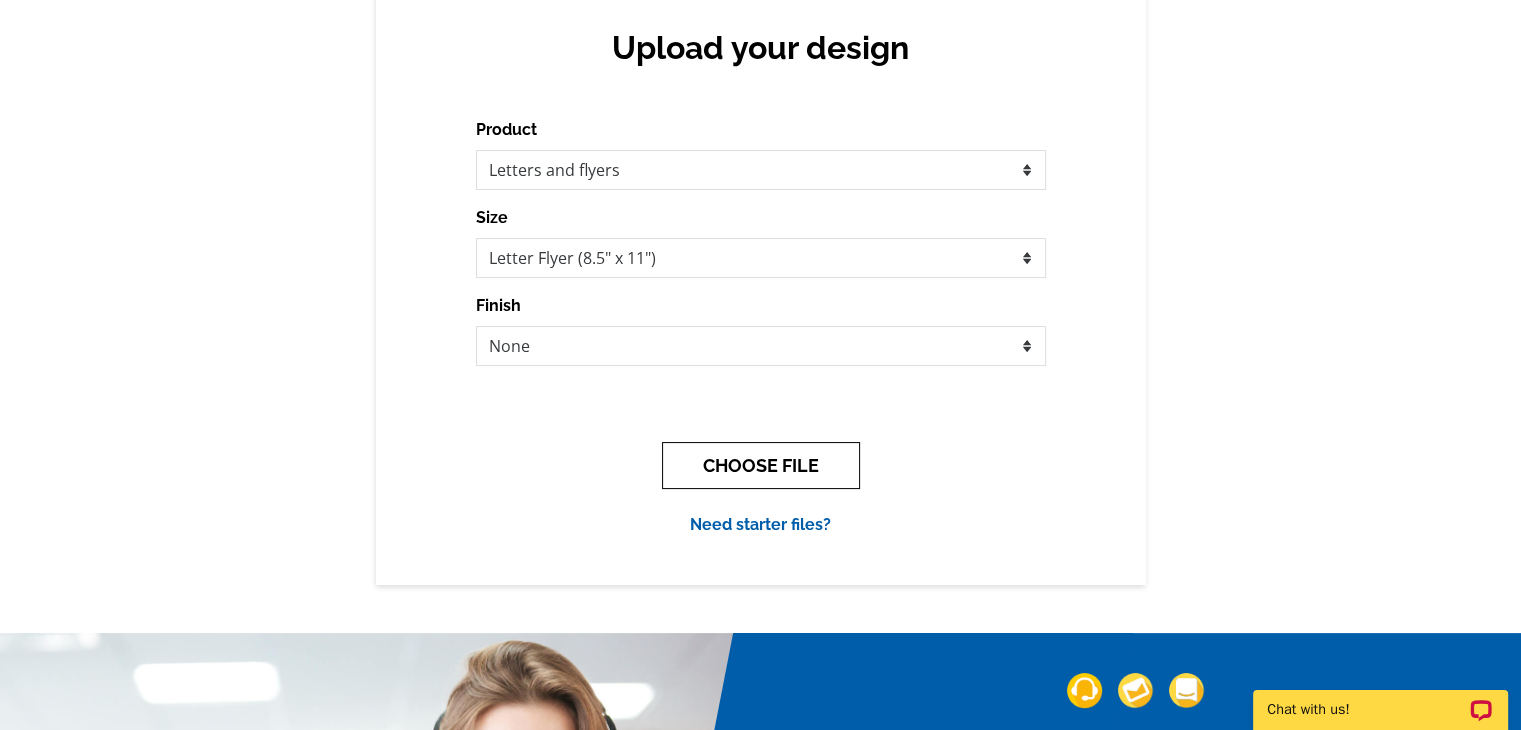 click on "CHOOSE FILE" at bounding box center [761, 465] 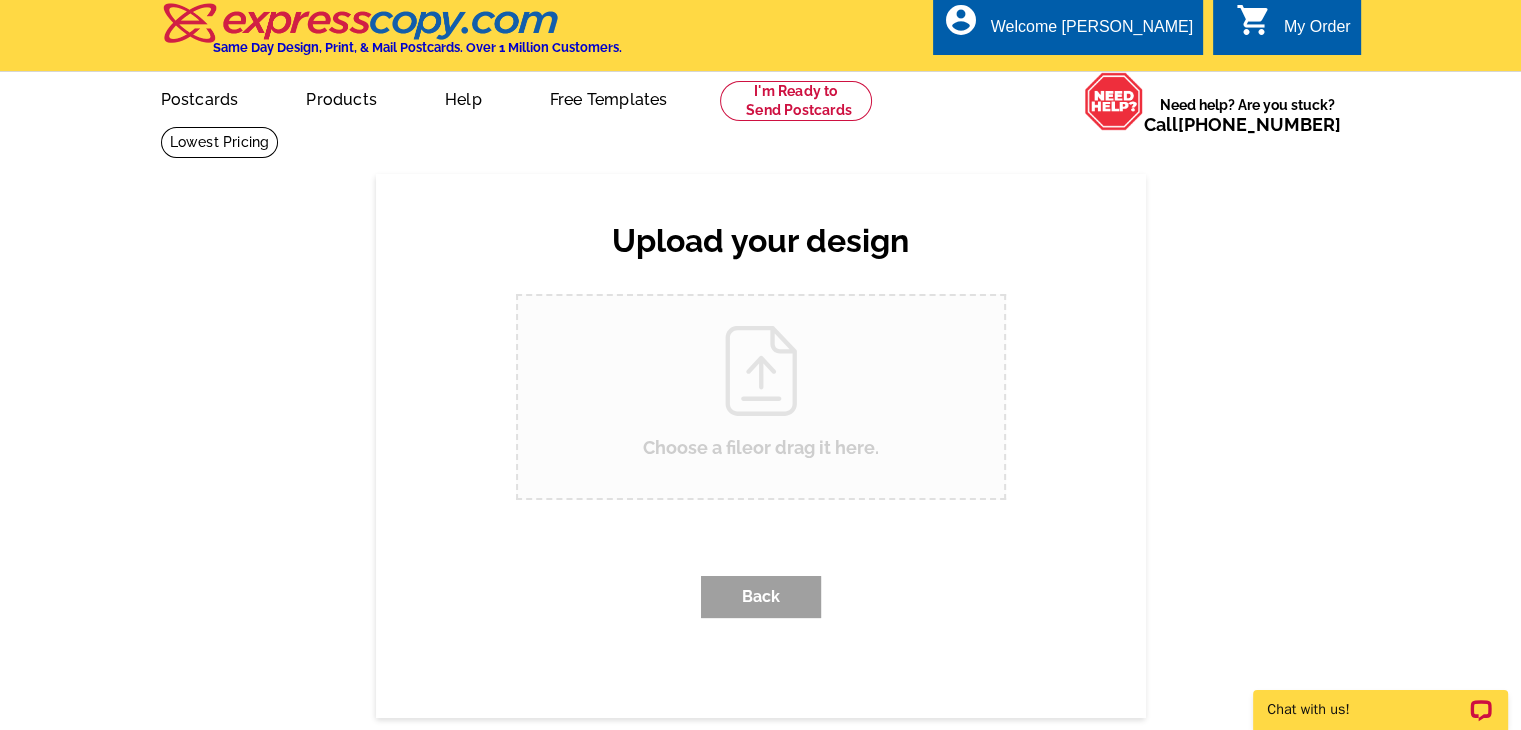 scroll, scrollTop: 0, scrollLeft: 0, axis: both 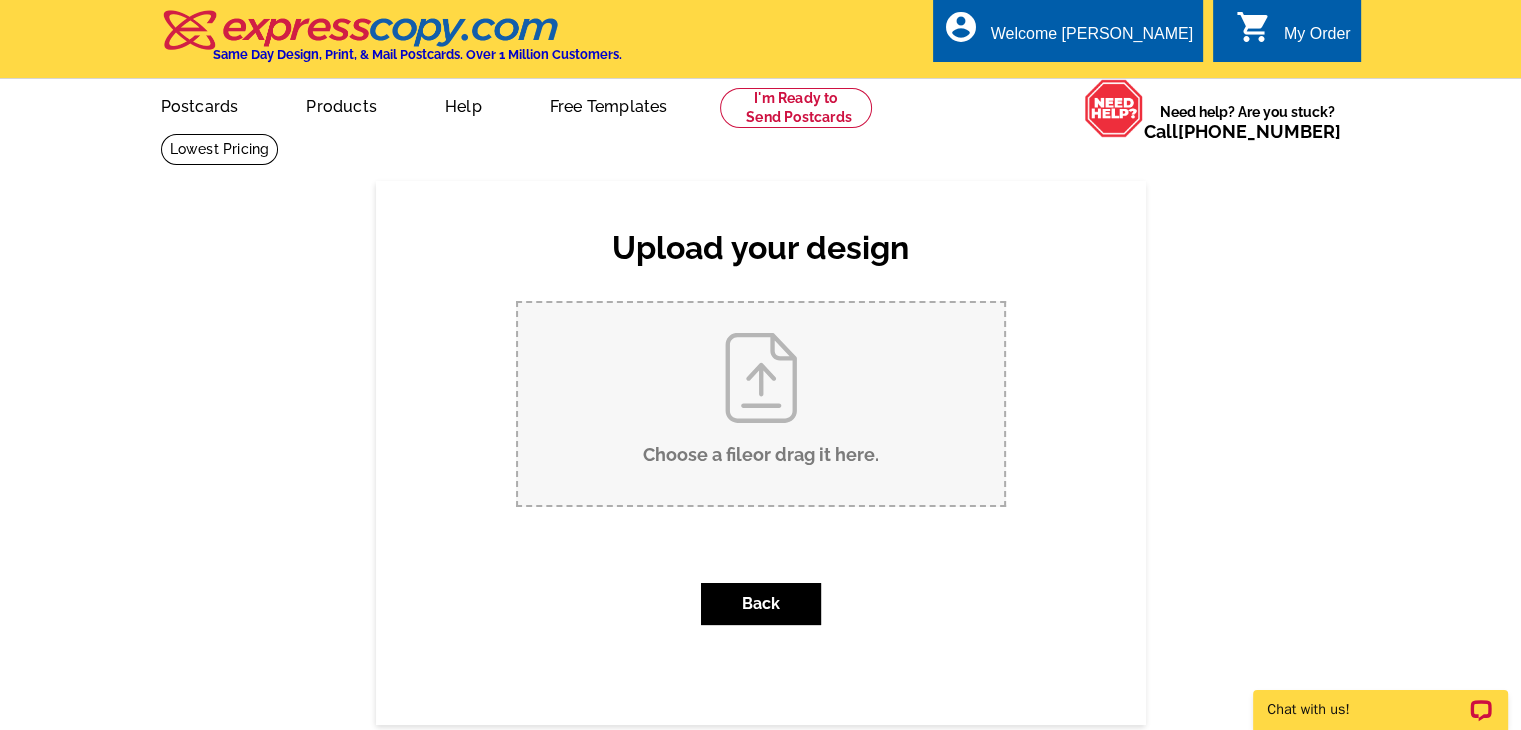 click on "Choose a file  or drag it here ." at bounding box center (761, 404) 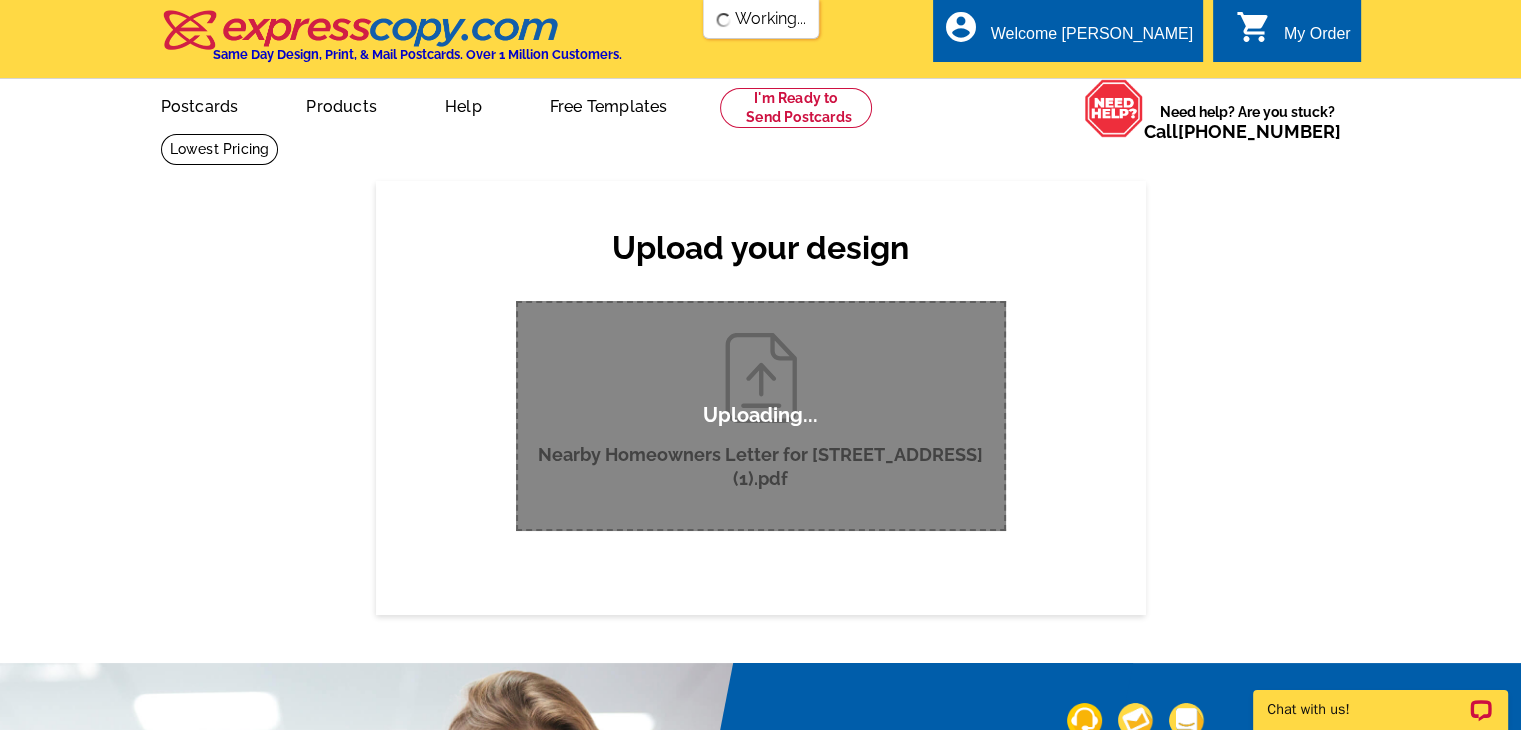 scroll, scrollTop: 0, scrollLeft: 0, axis: both 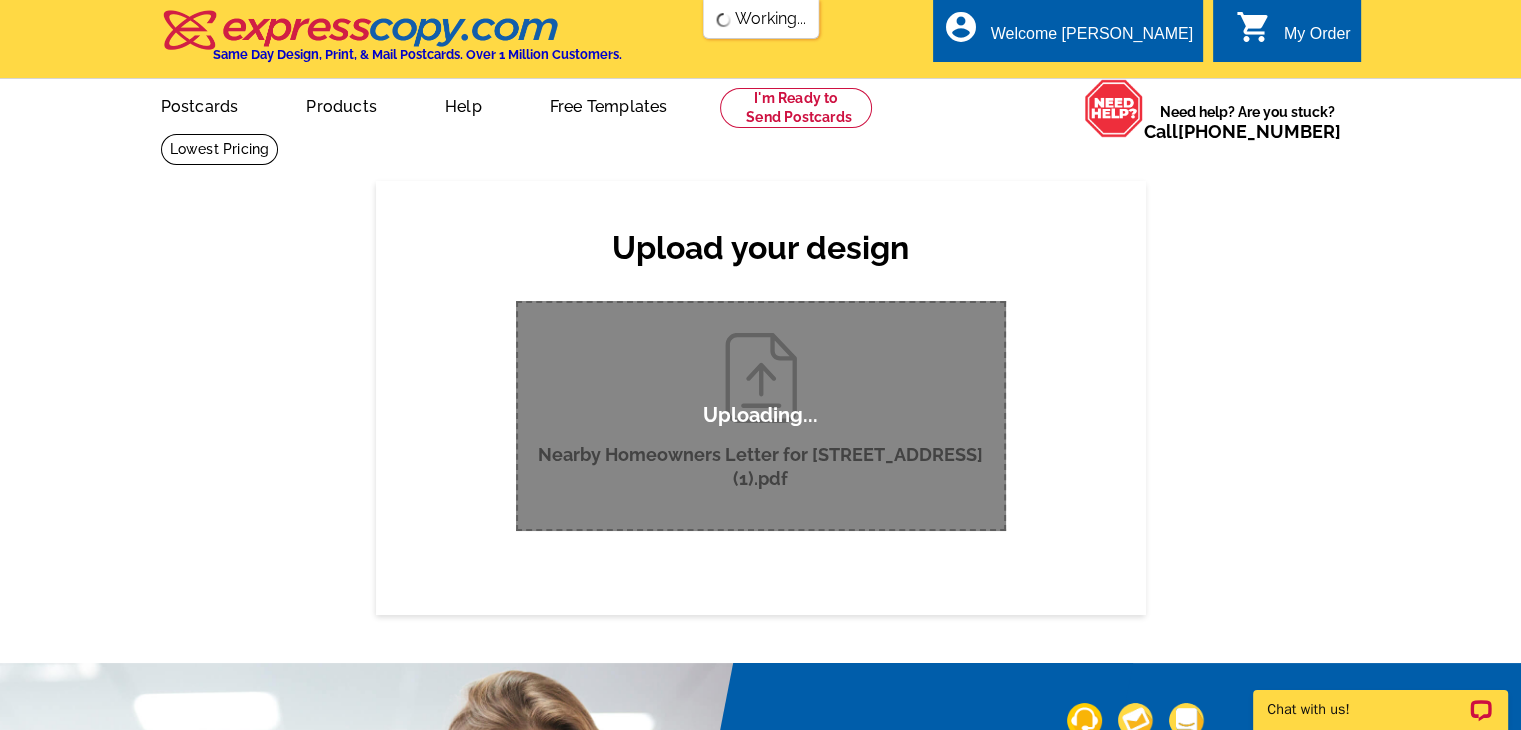 type 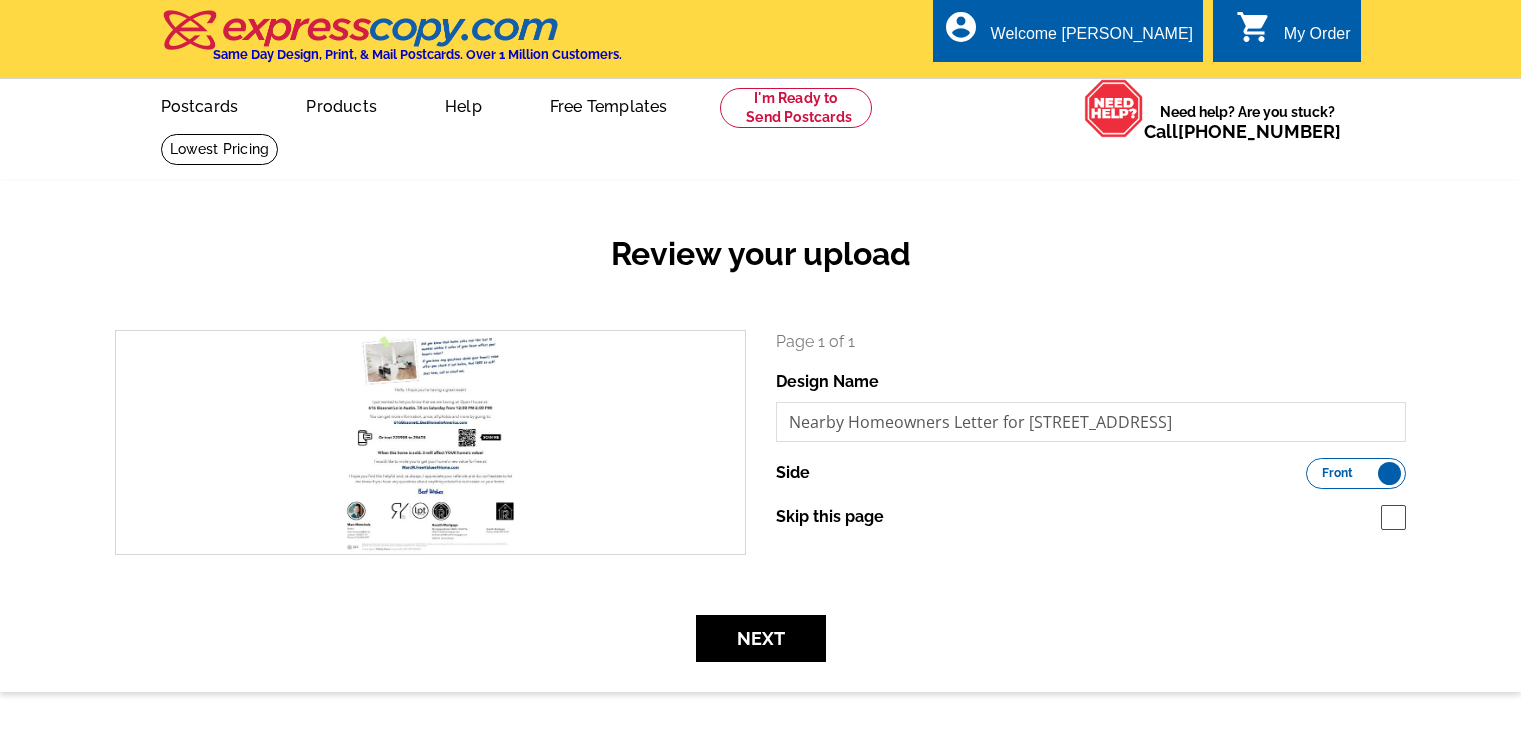 scroll, scrollTop: 0, scrollLeft: 0, axis: both 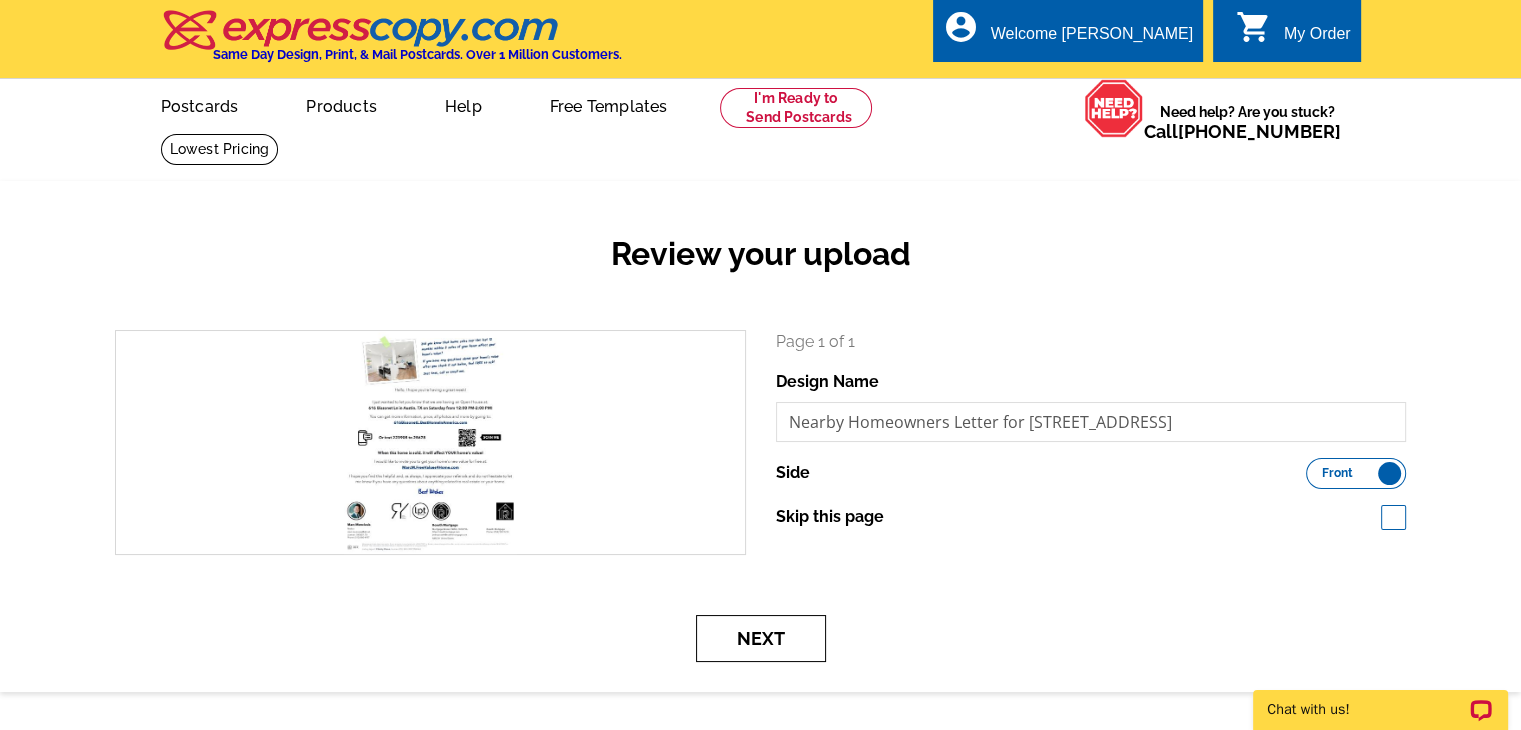 click on "Next" at bounding box center (761, 638) 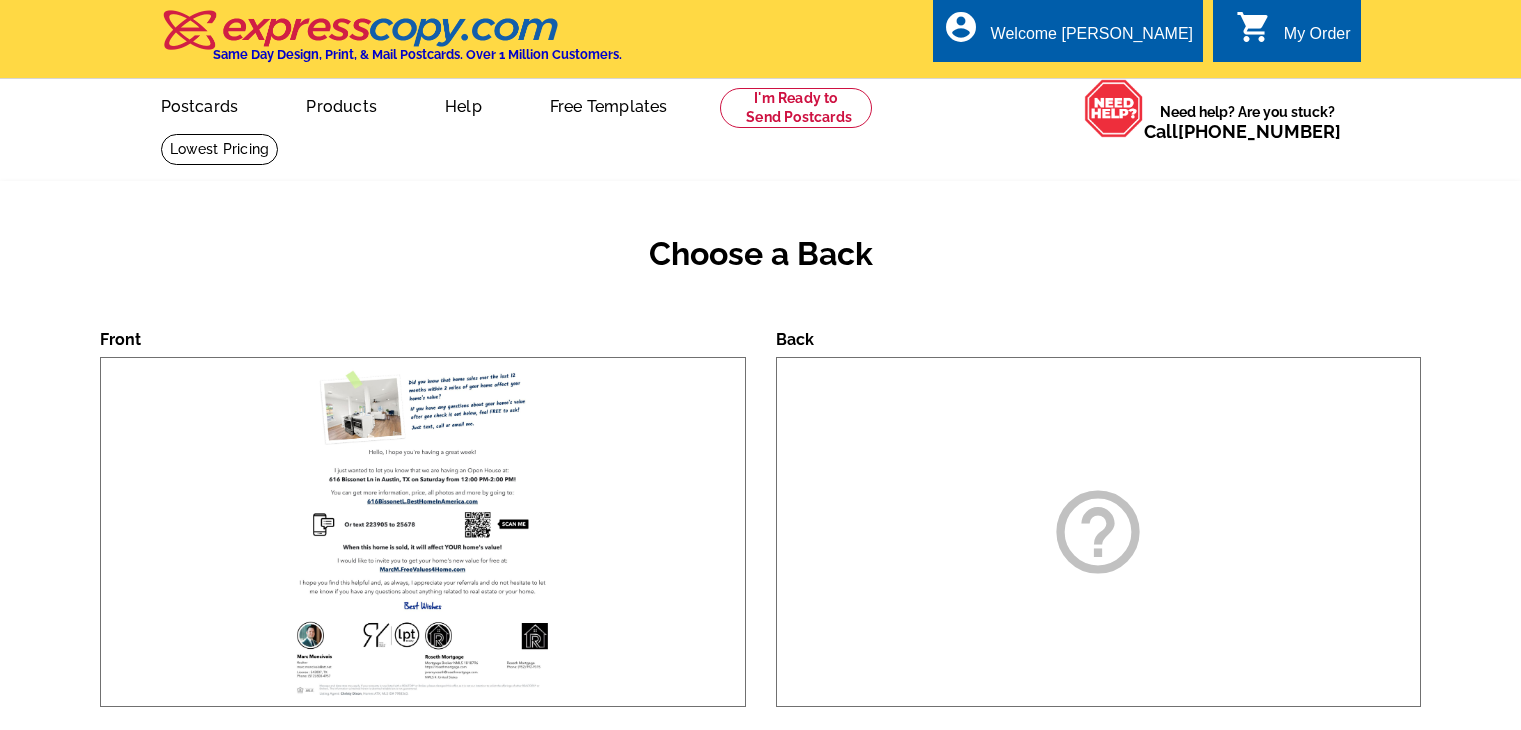 scroll, scrollTop: 0, scrollLeft: 0, axis: both 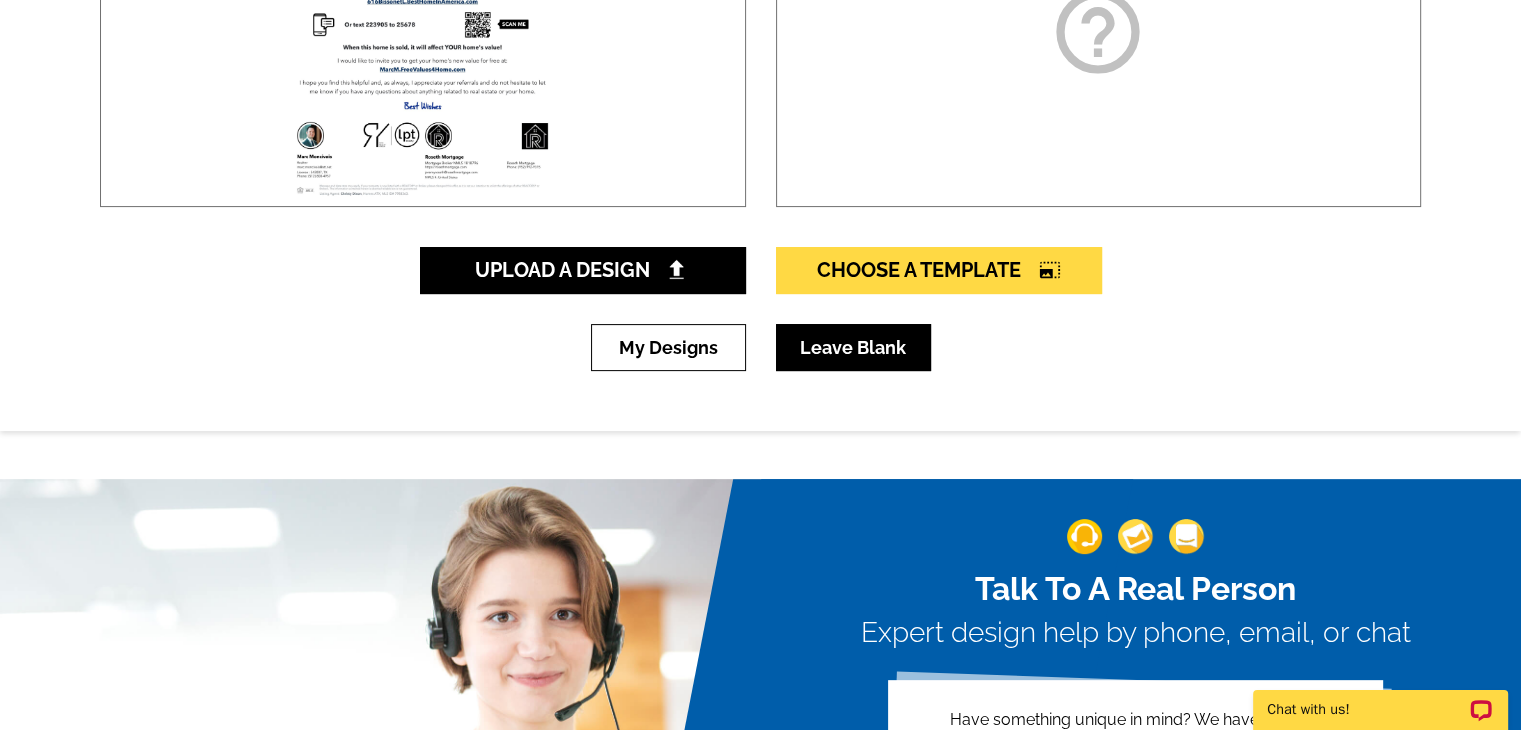 click on "Leave Blank" at bounding box center (853, 347) 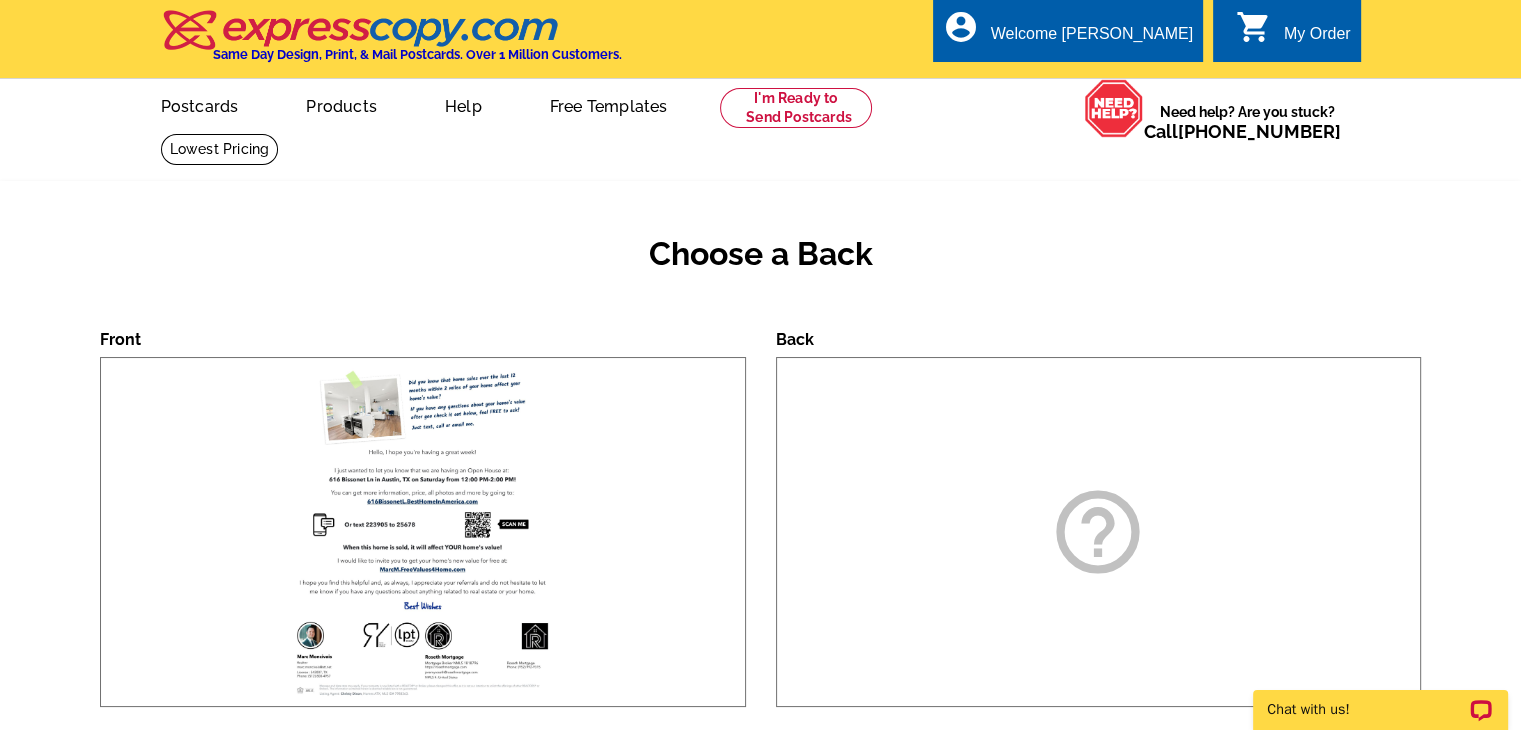 scroll, scrollTop: 300, scrollLeft: 0, axis: vertical 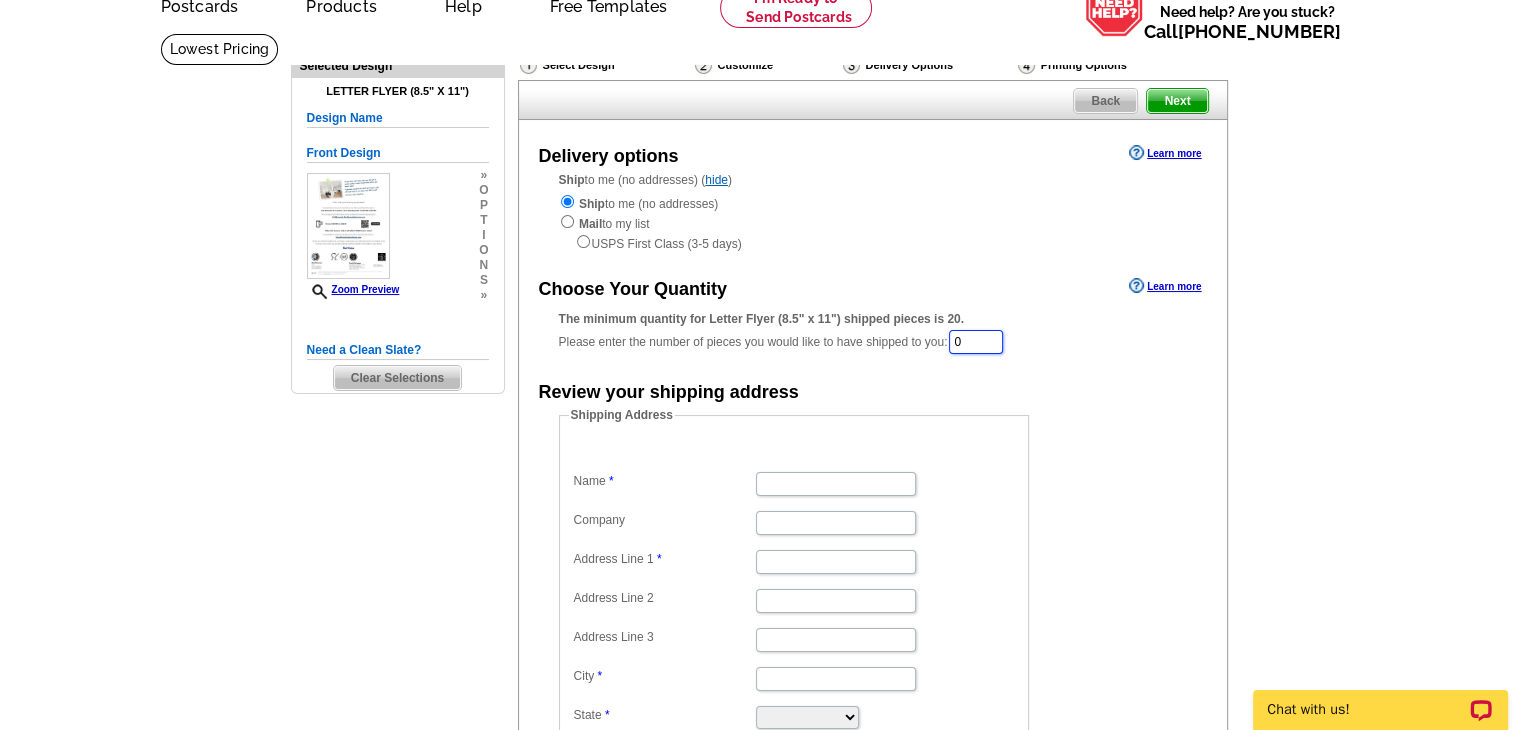 click on "0" at bounding box center (976, 342) 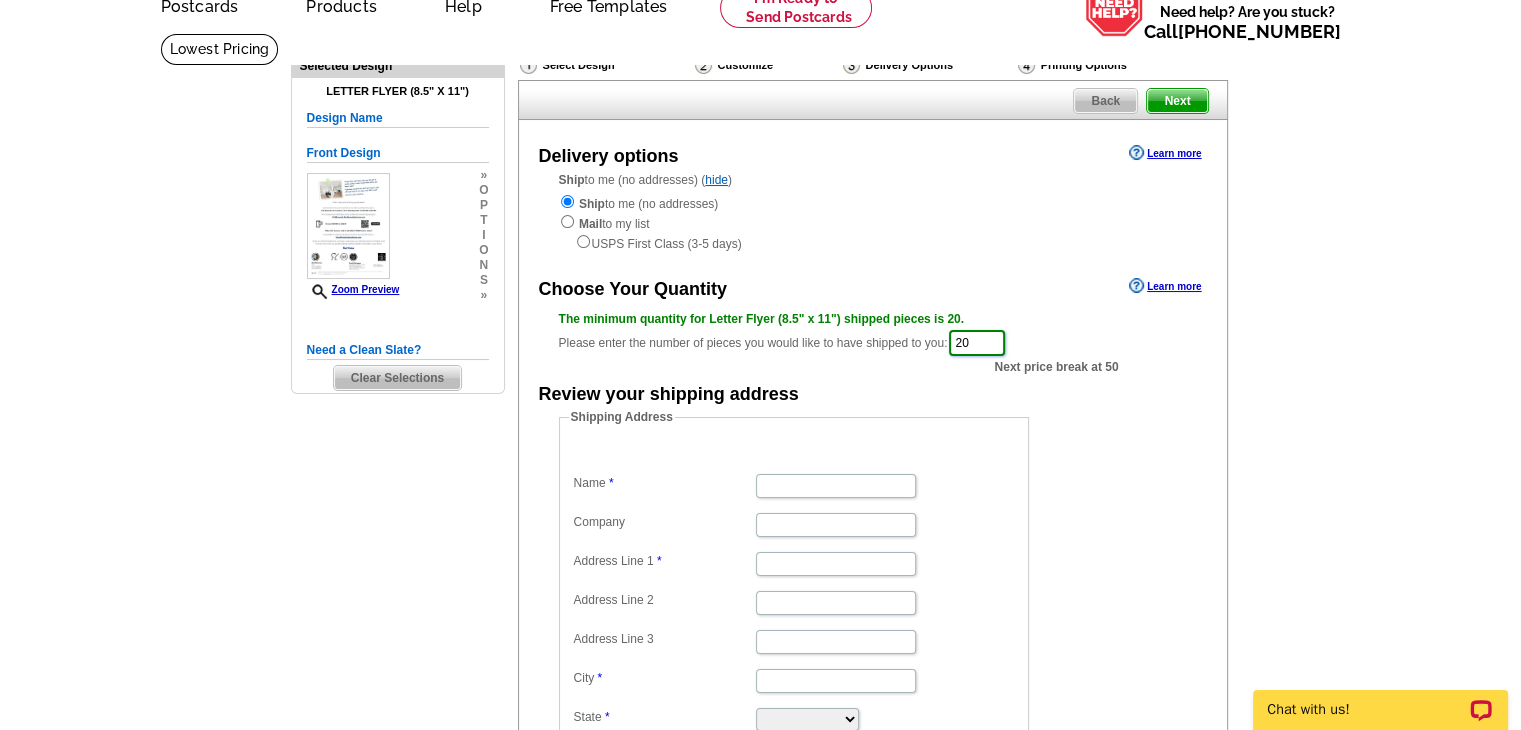 type on "20" 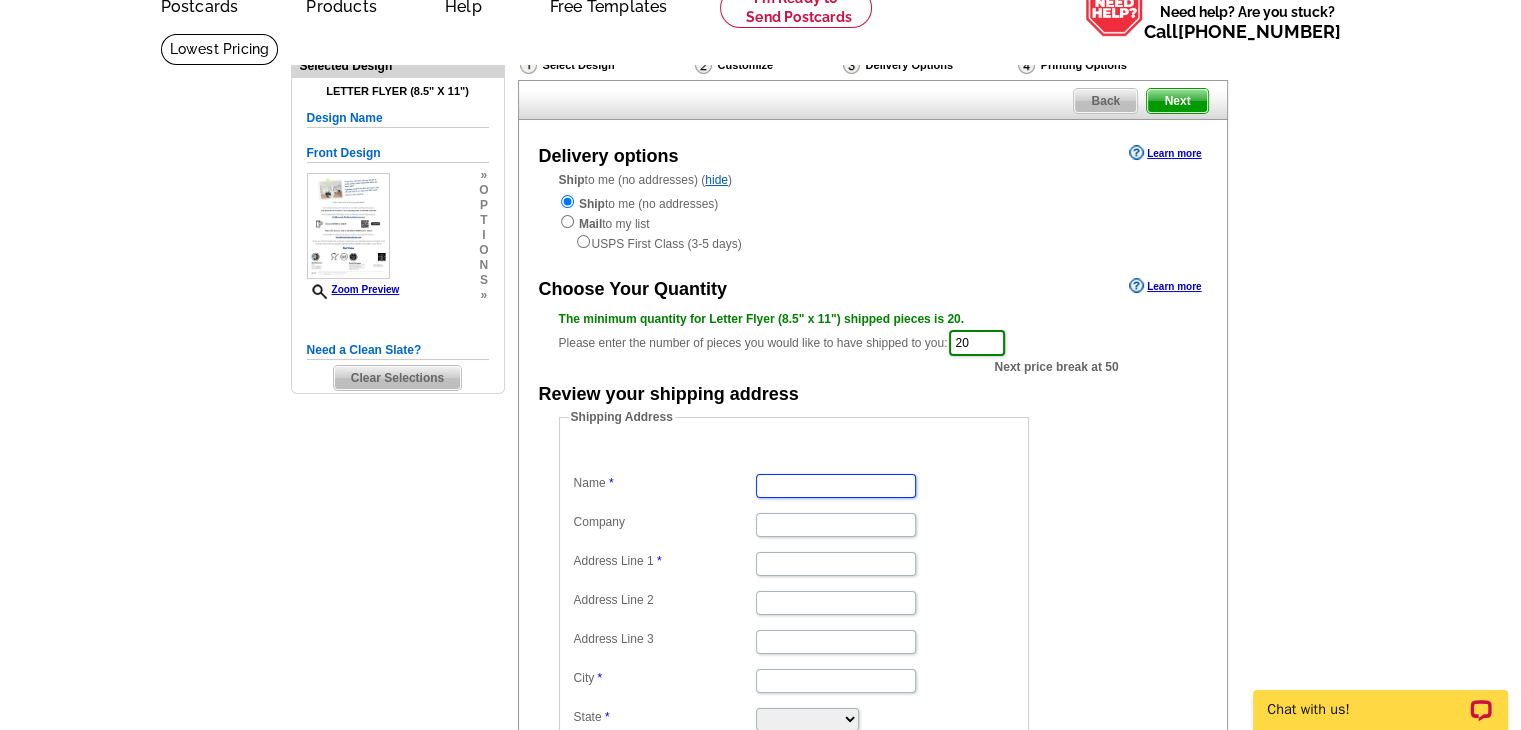 click on "Name" at bounding box center [836, 486] 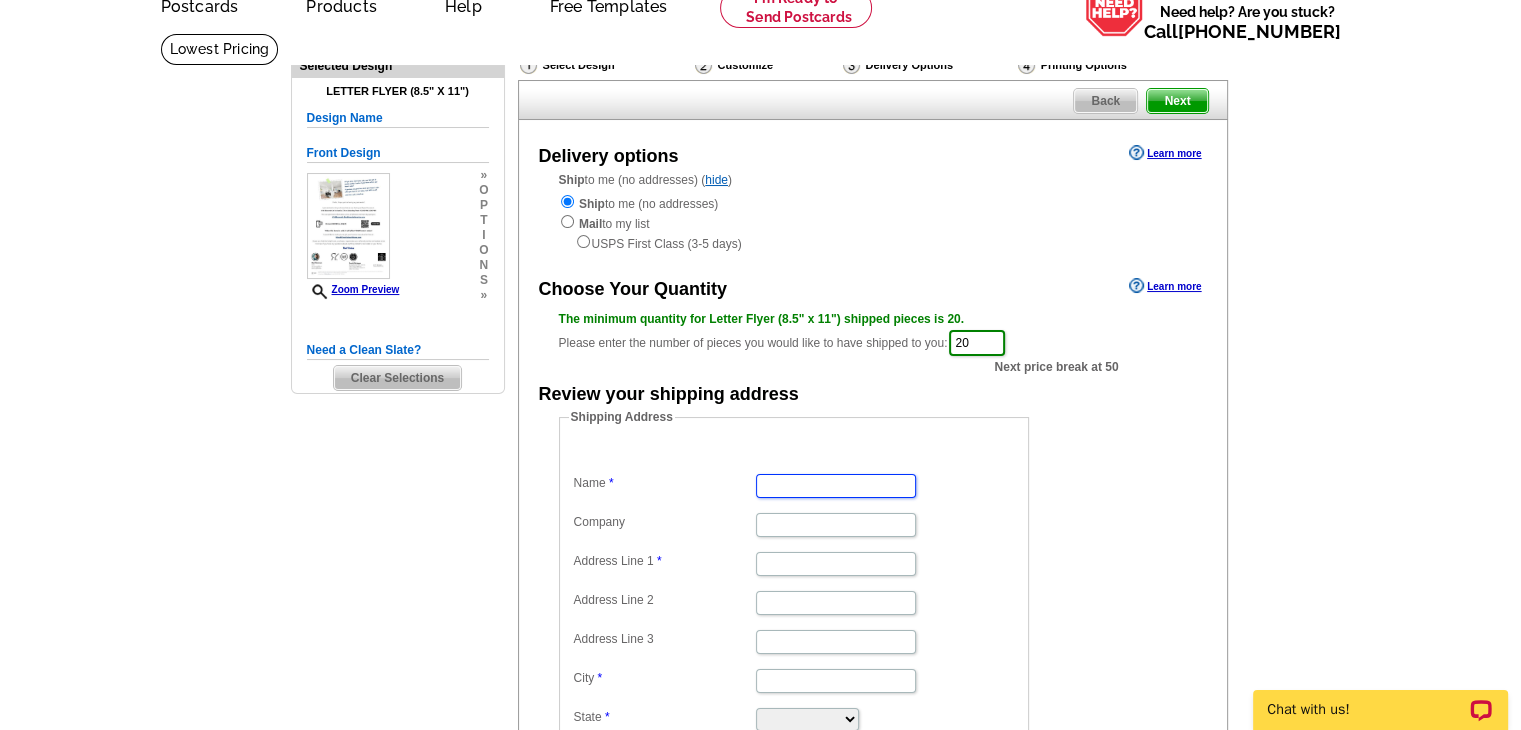 type on "m" 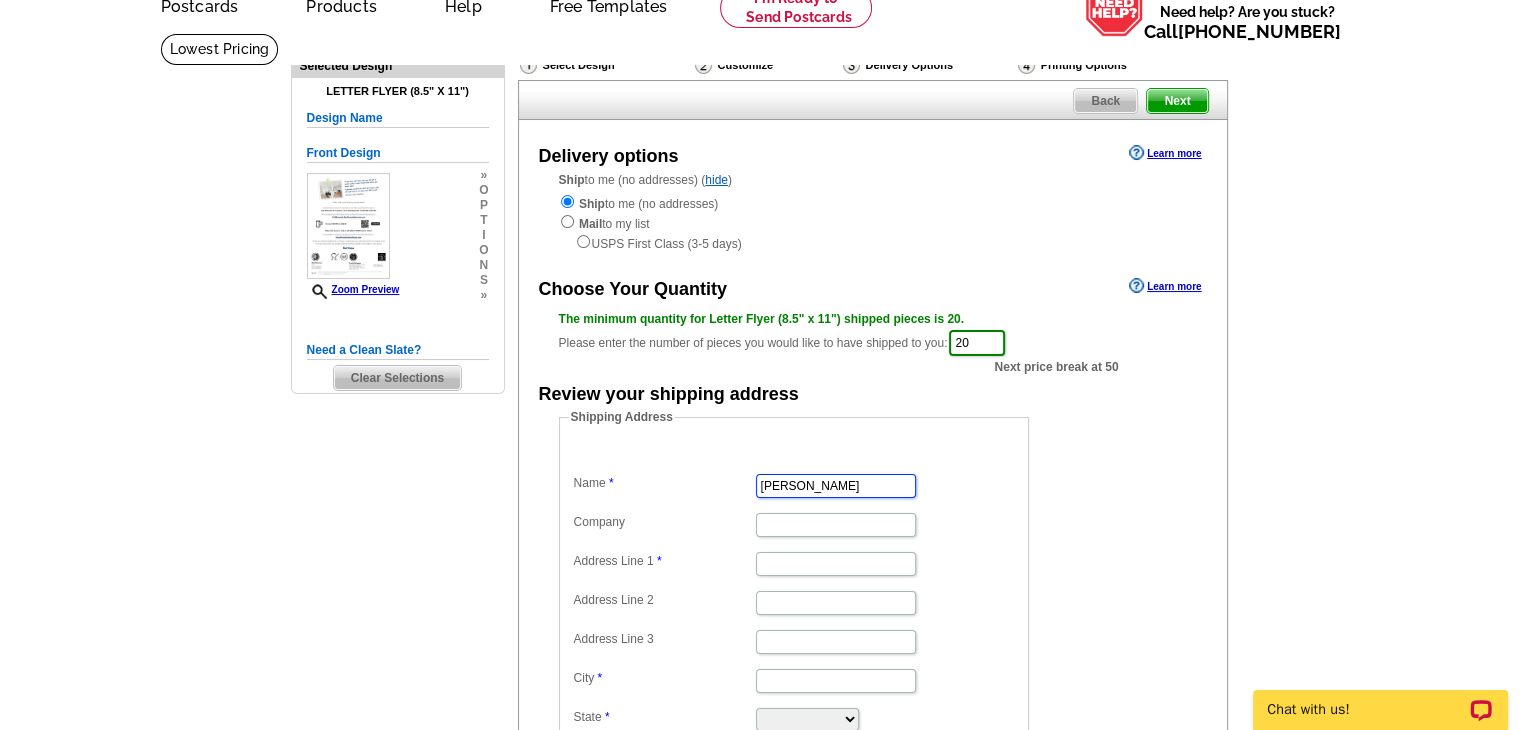 type on "[PERSON_NAME]" 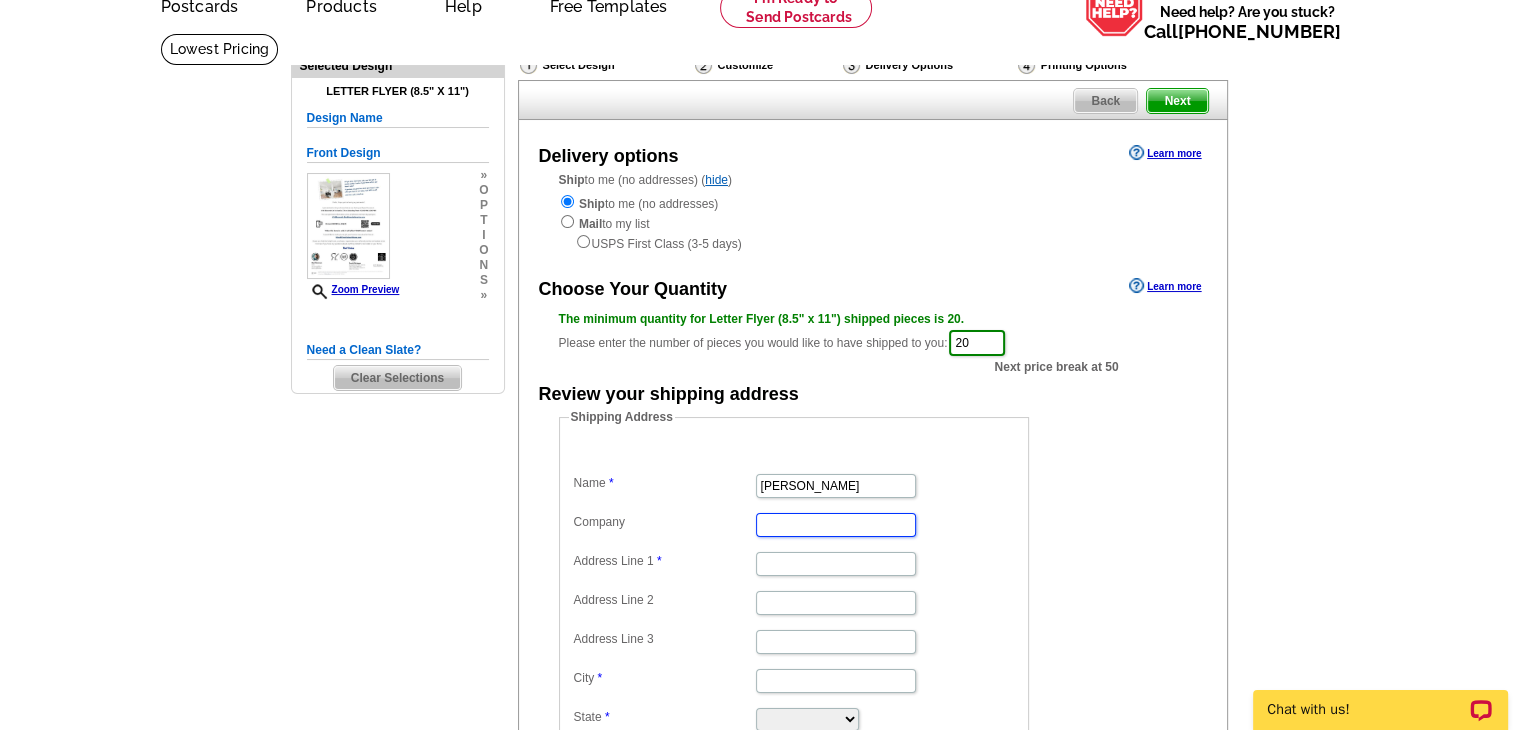 scroll, scrollTop: 0, scrollLeft: 0, axis: both 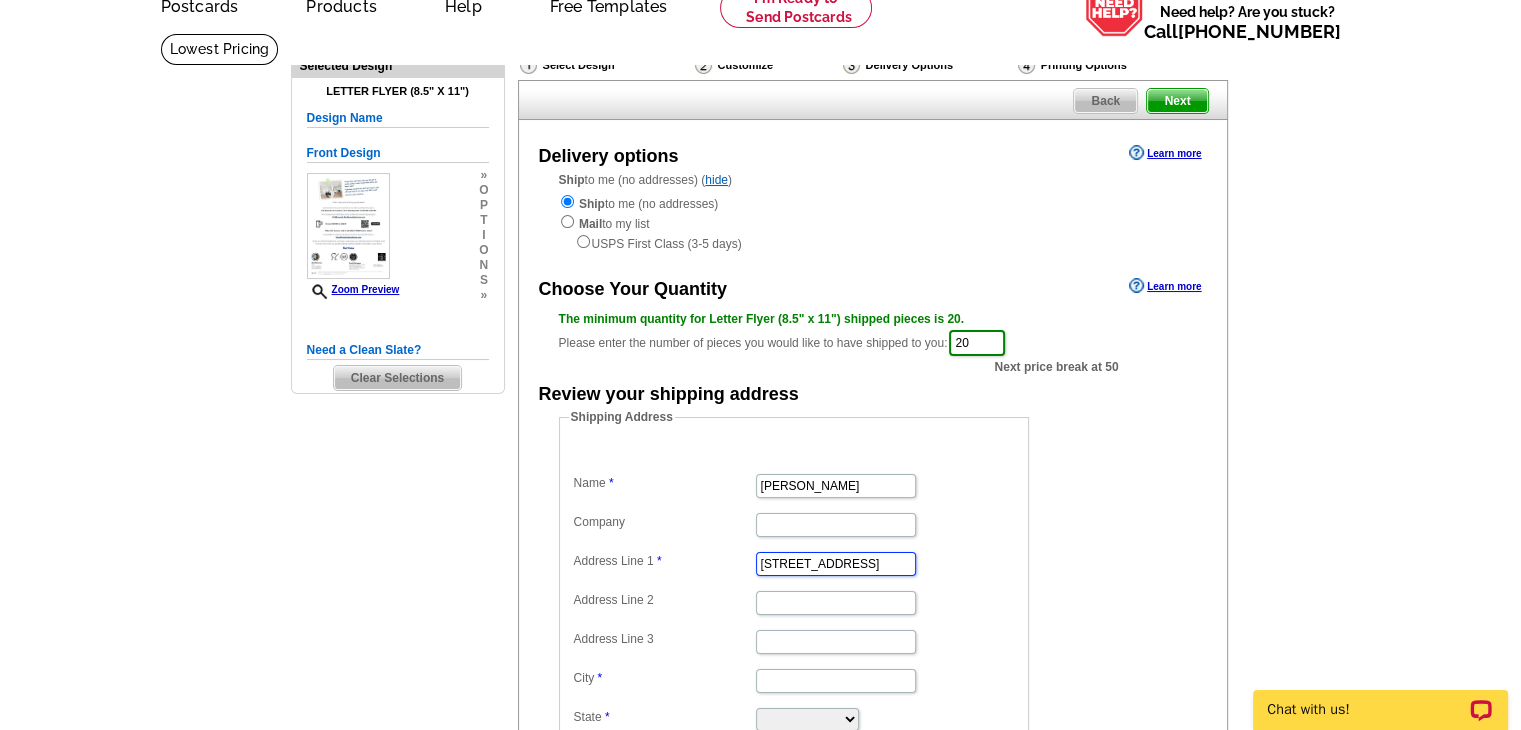type on "[STREET_ADDRESS]" 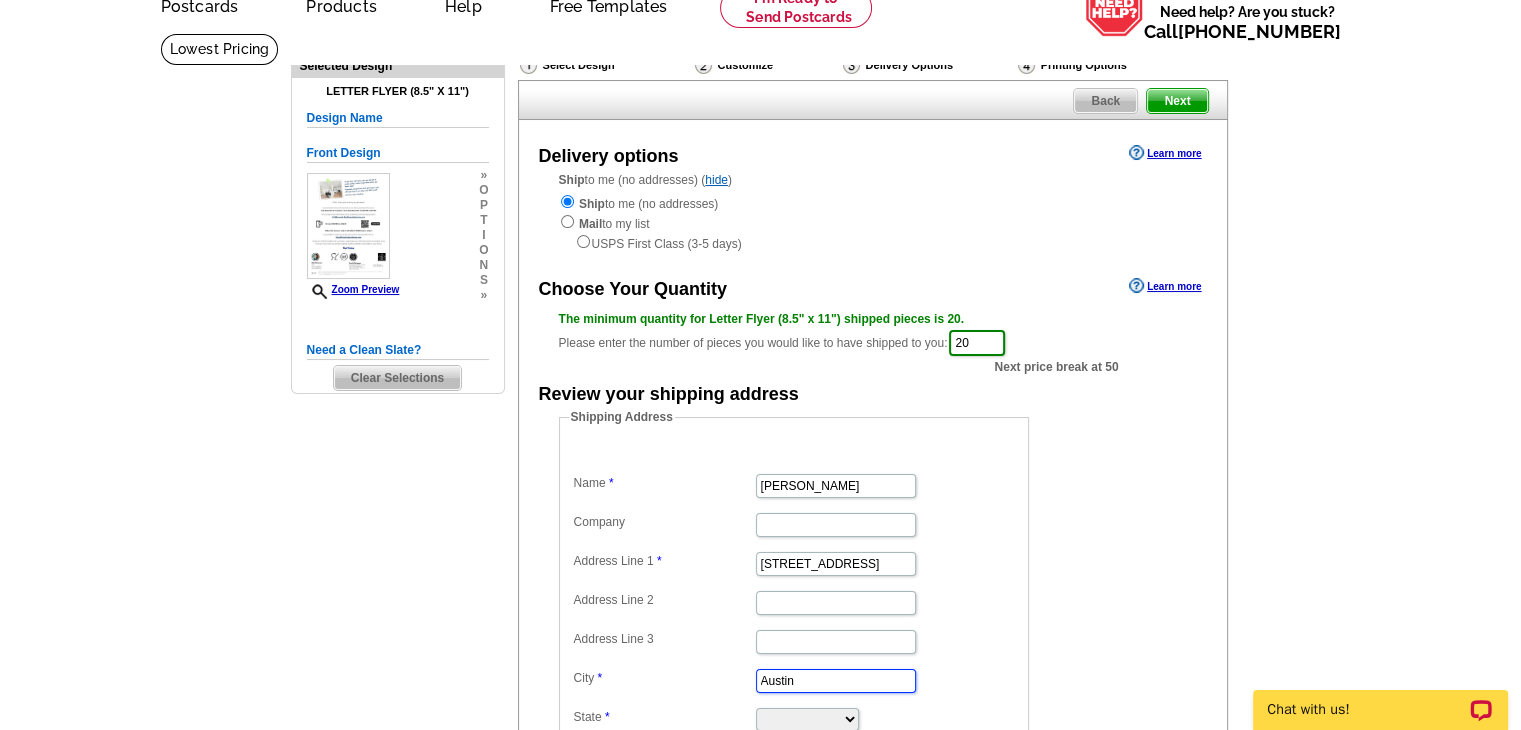 type on "Austin" 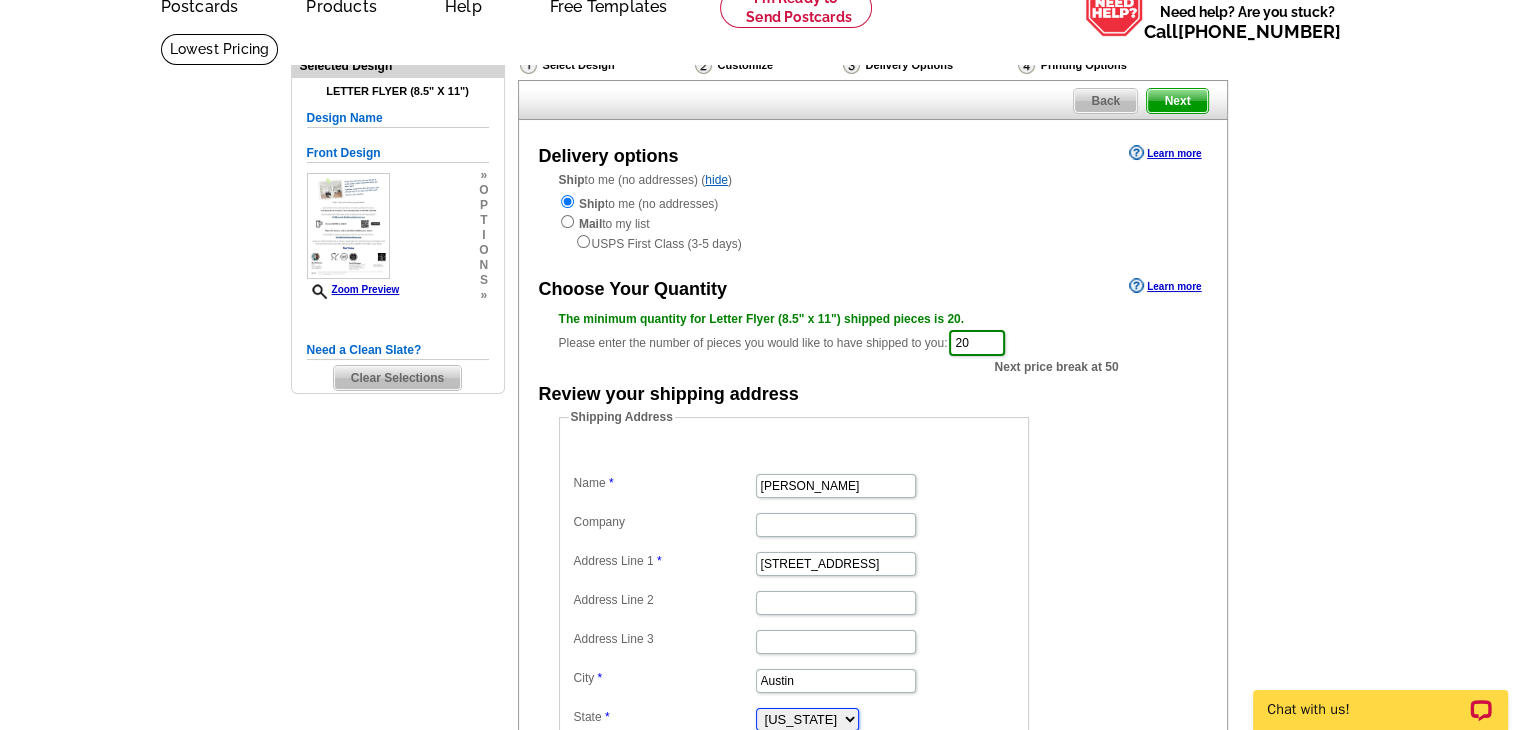 select on "[GEOGRAPHIC_DATA]" 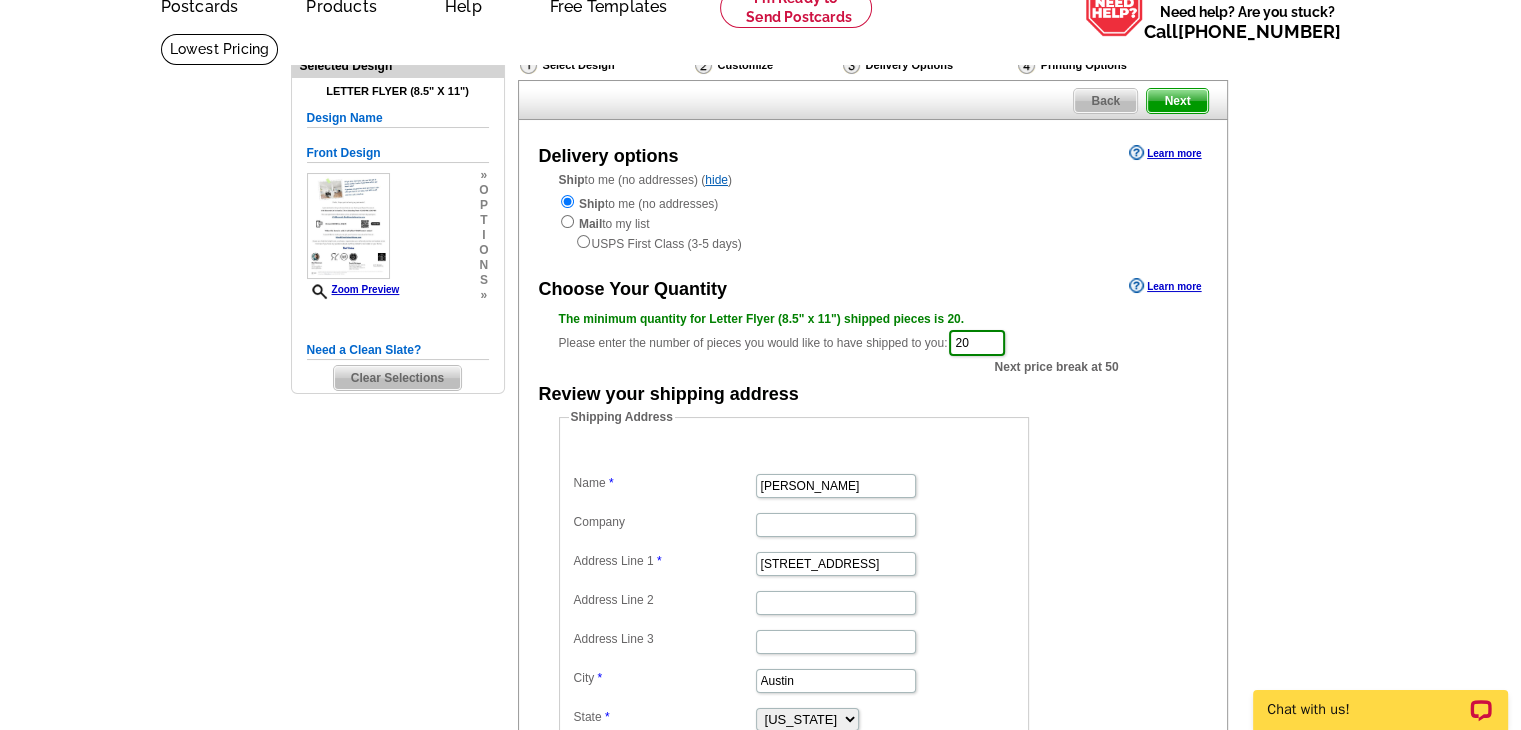 scroll, scrollTop: 490, scrollLeft: 0, axis: vertical 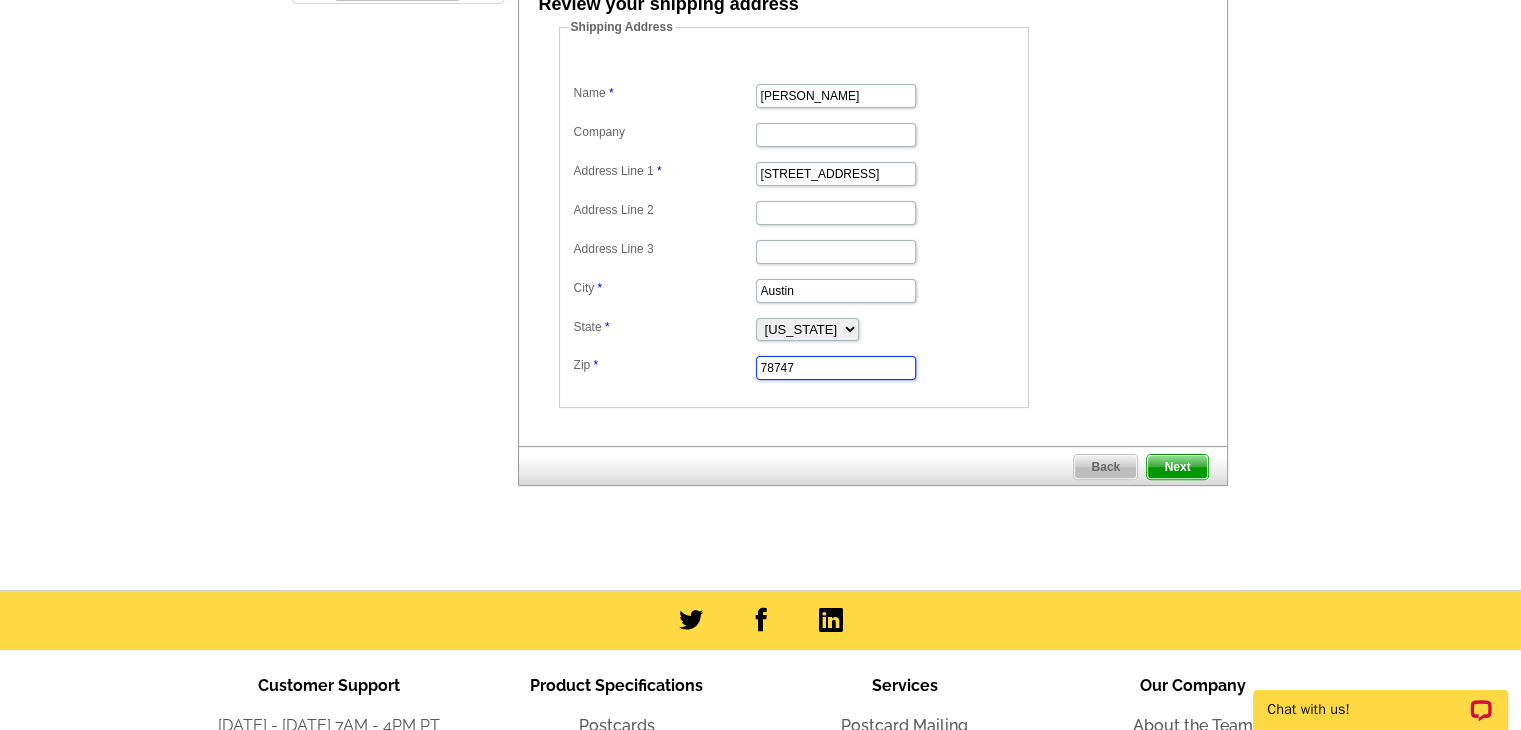 type on "78747" 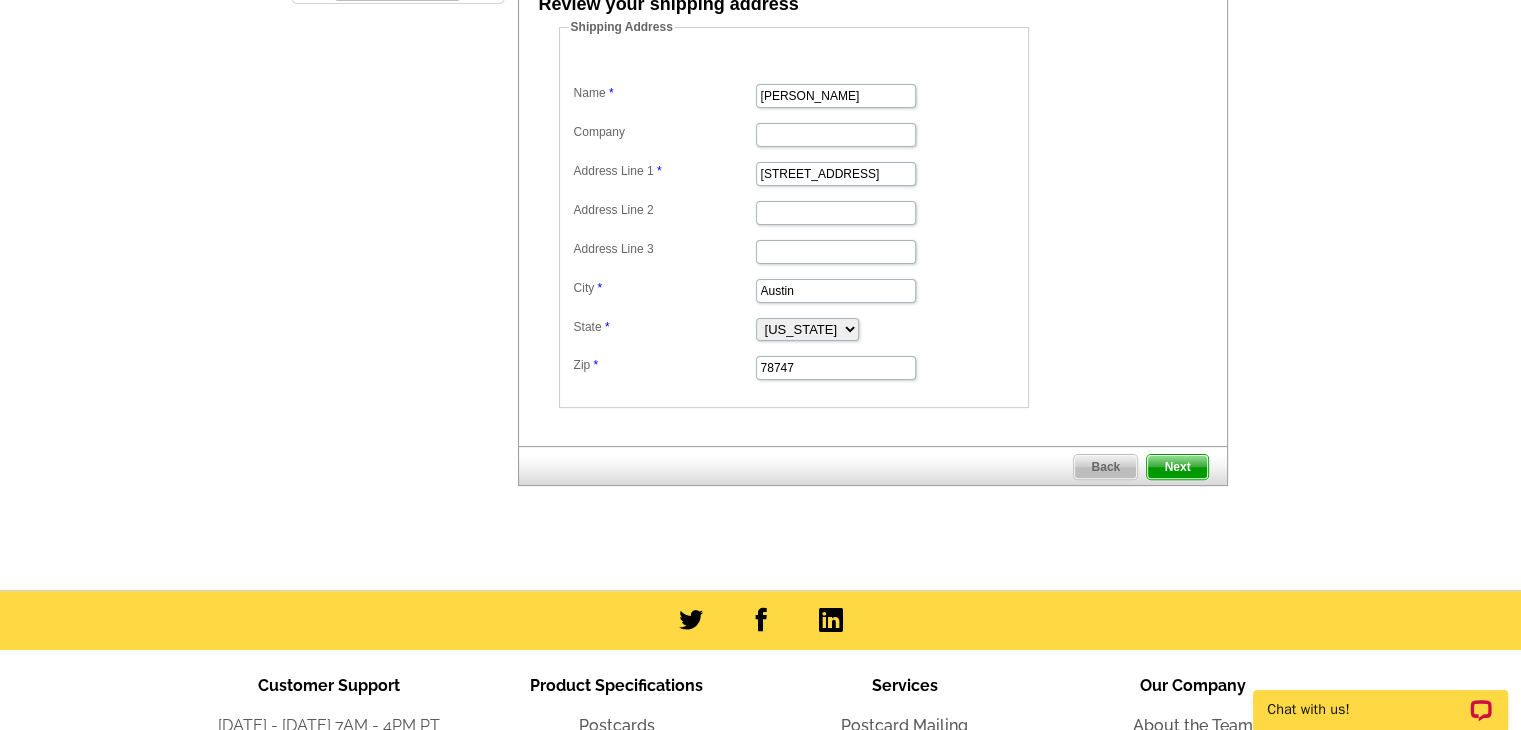 click on "Next" at bounding box center (1177, 467) 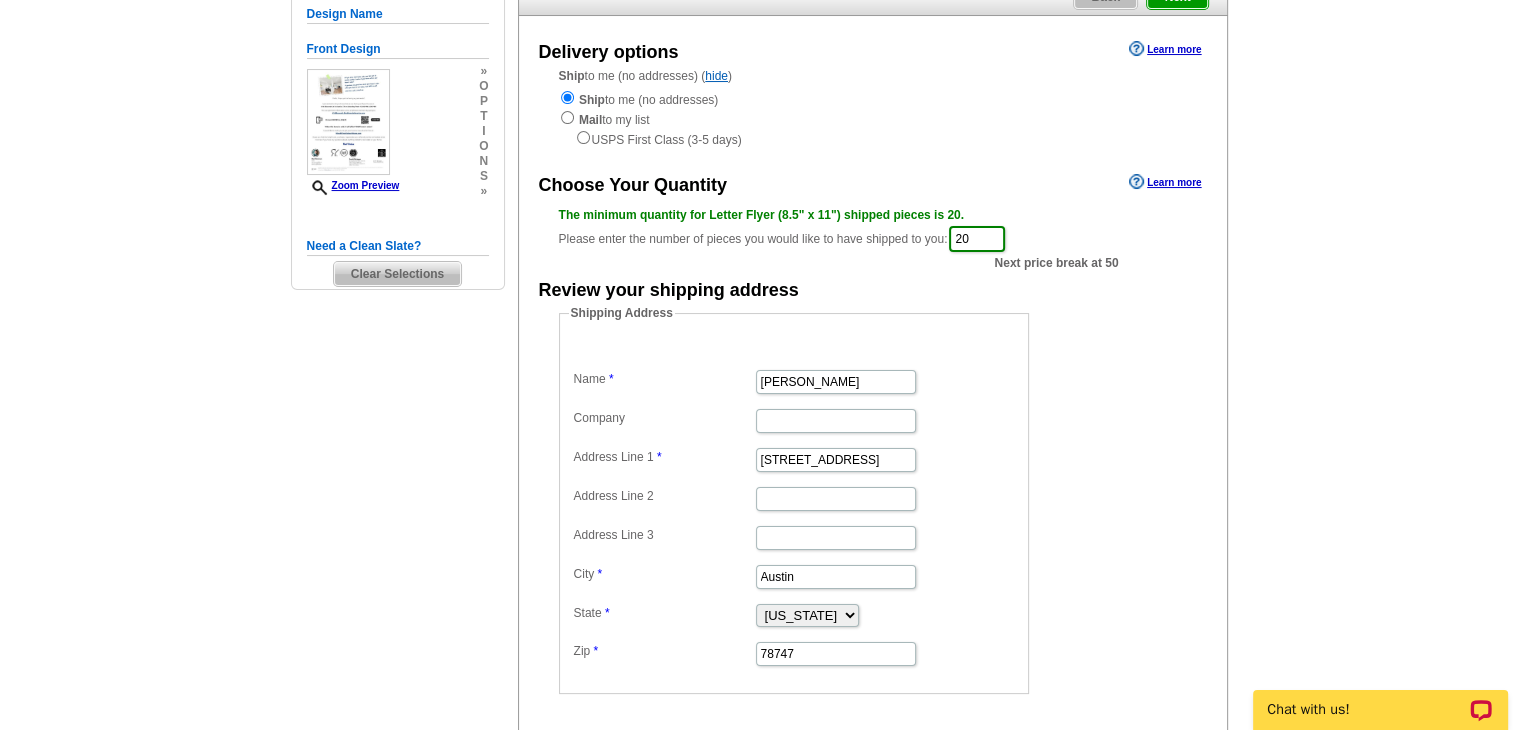 scroll, scrollTop: 190, scrollLeft: 0, axis: vertical 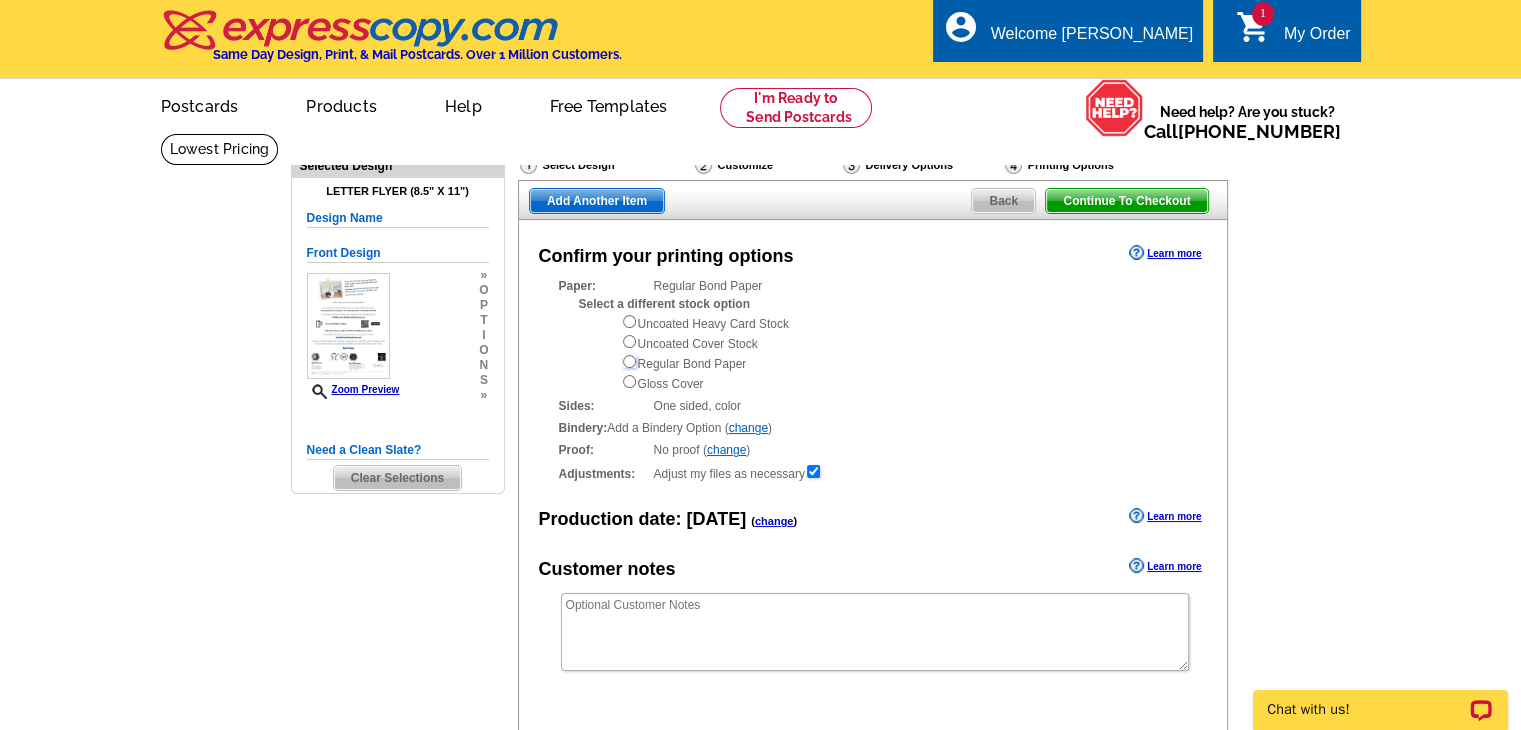 click at bounding box center [629, 361] 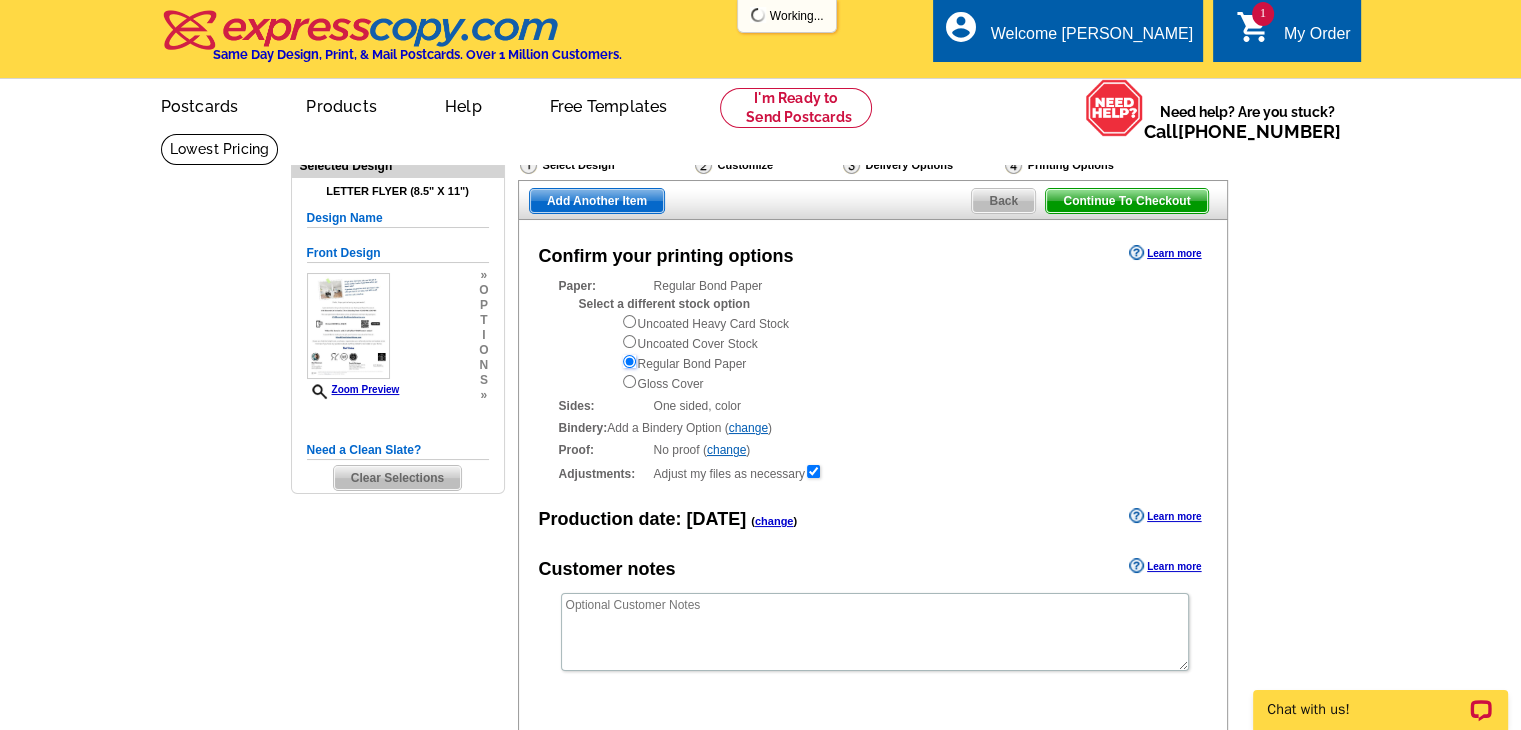 scroll, scrollTop: 0, scrollLeft: 0, axis: both 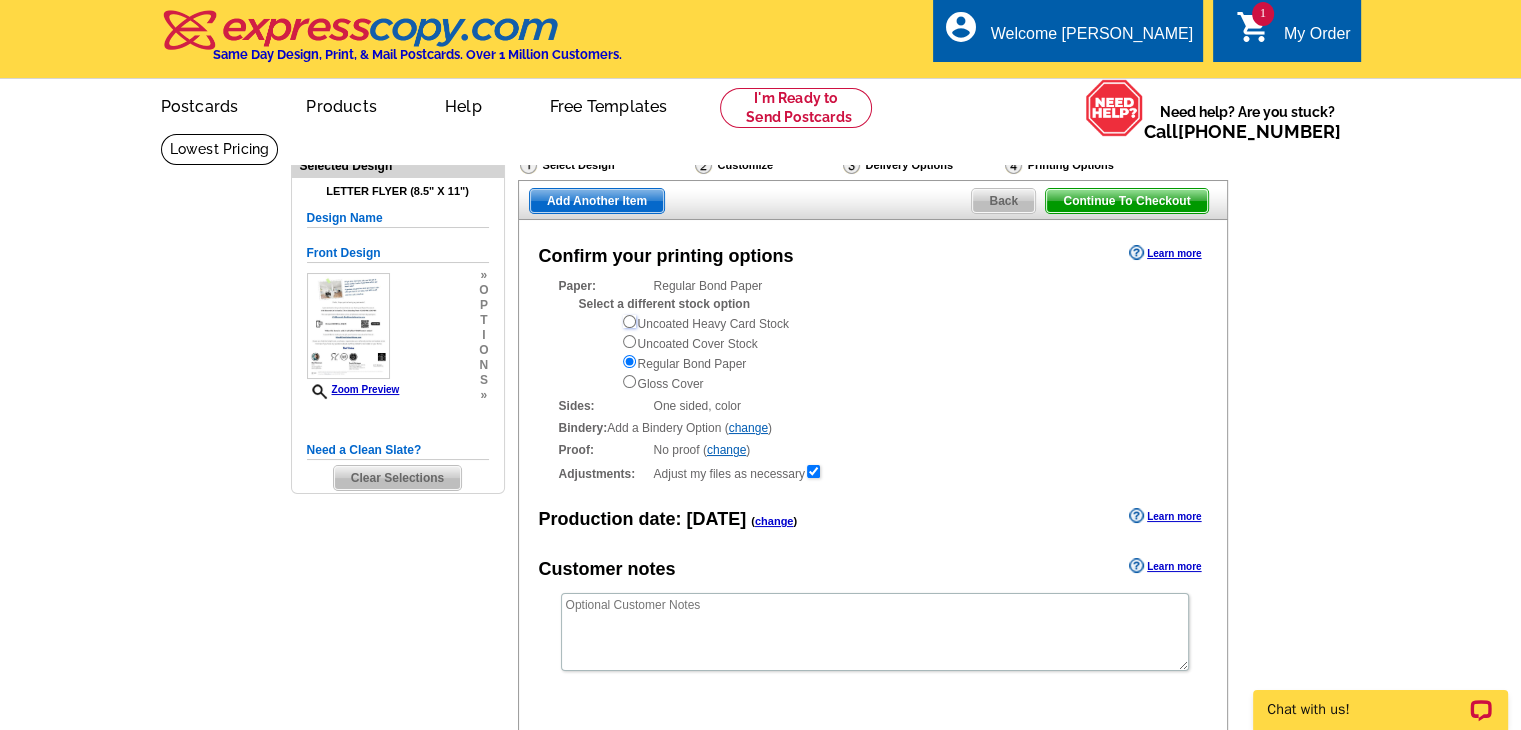 click at bounding box center (629, 321) 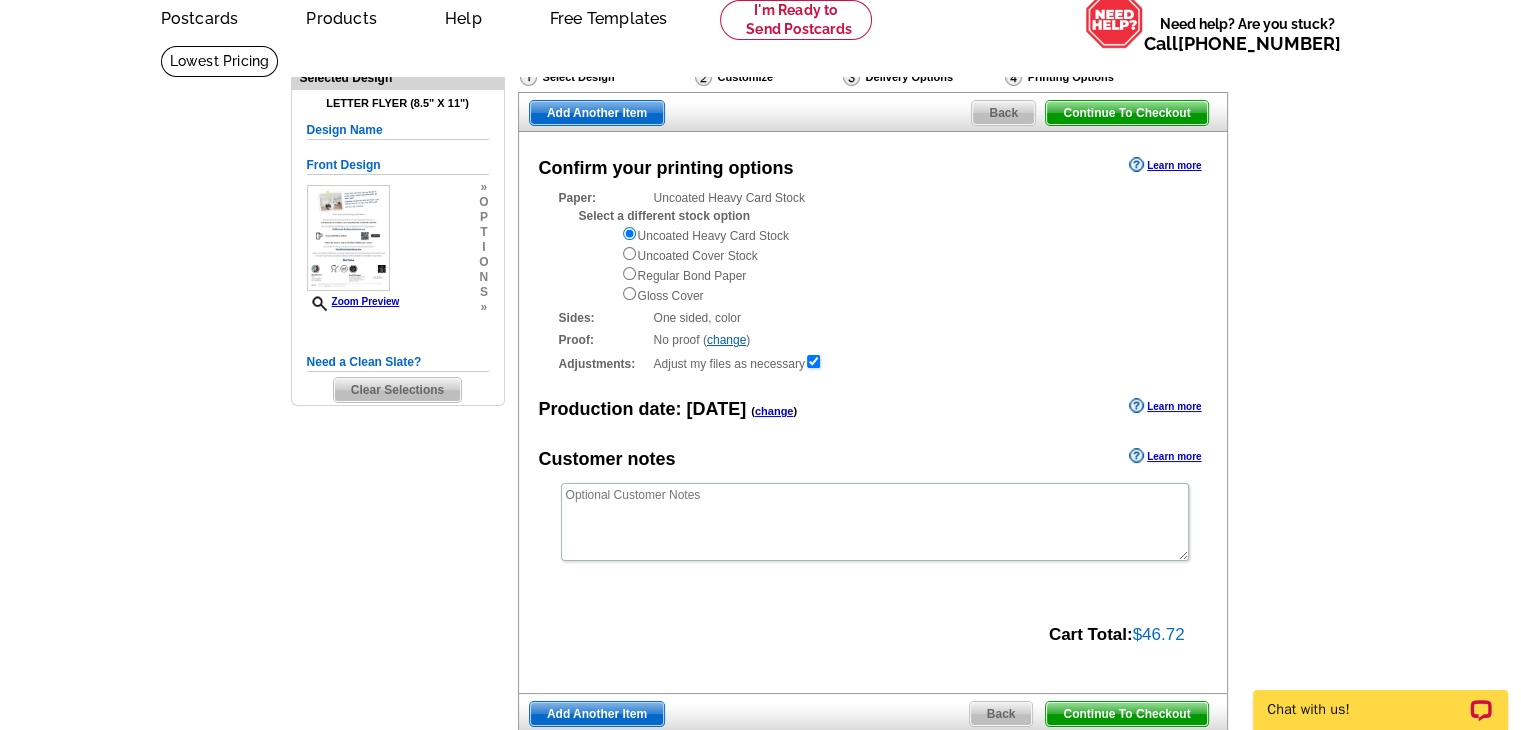 scroll, scrollTop: 0, scrollLeft: 0, axis: both 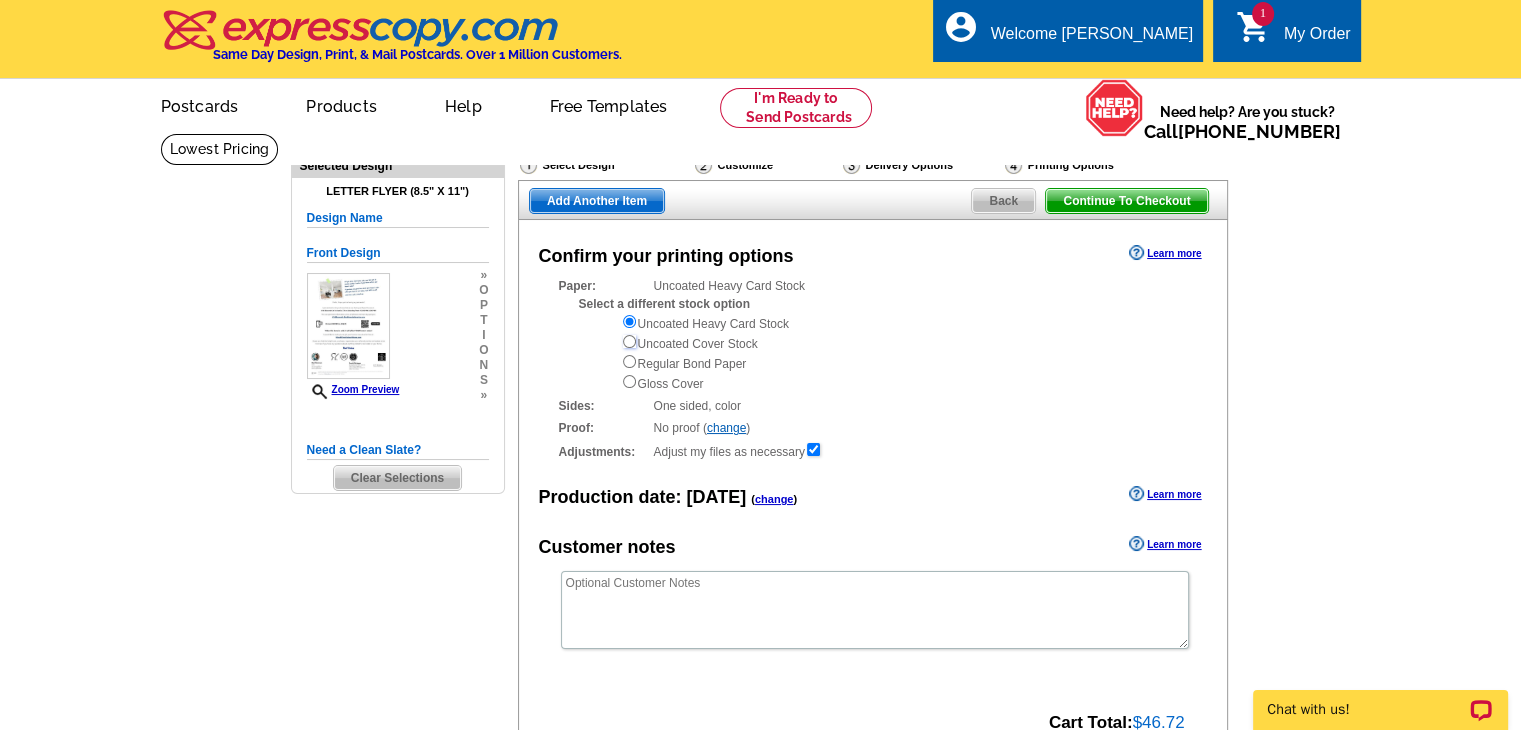 click at bounding box center [629, 341] 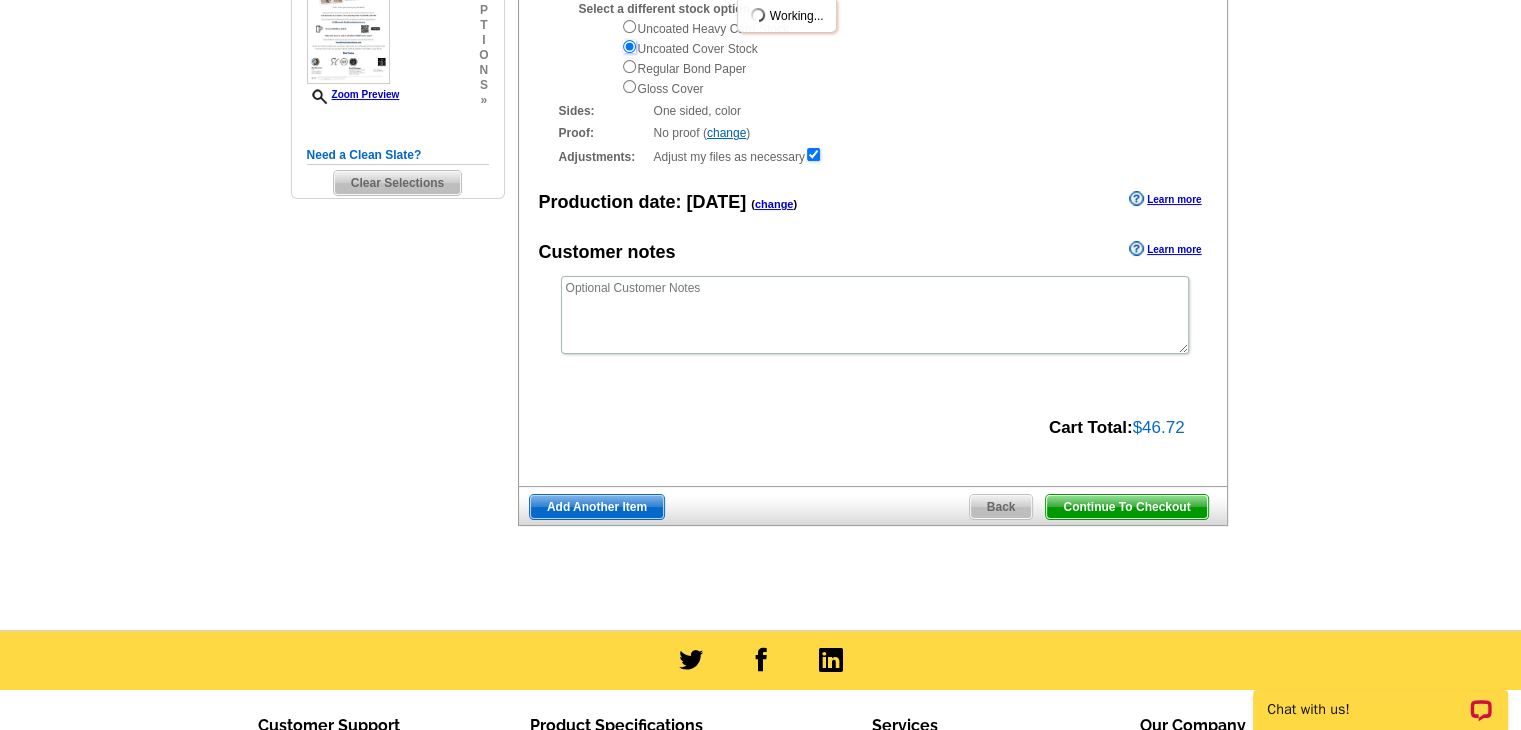 scroll, scrollTop: 200, scrollLeft: 0, axis: vertical 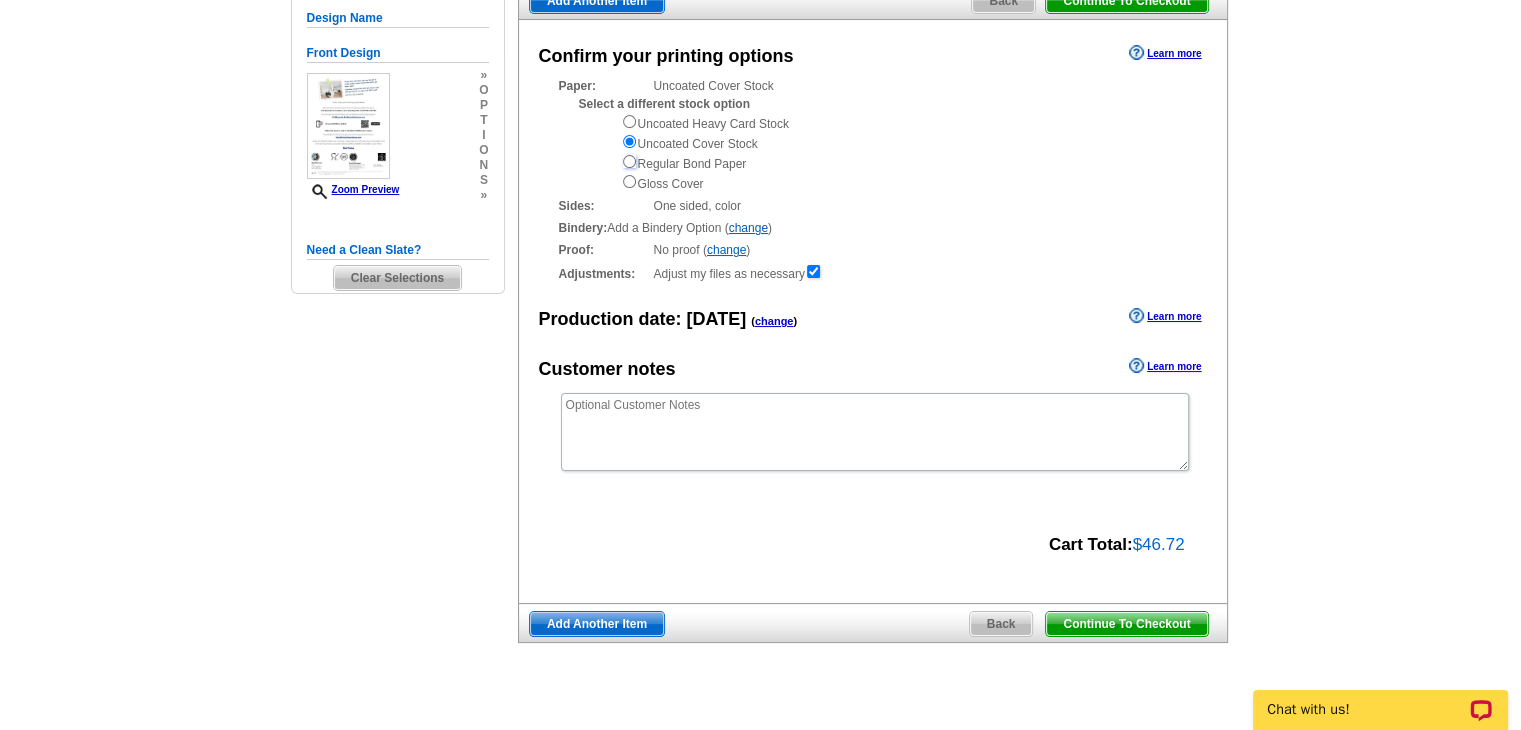 click at bounding box center [629, 161] 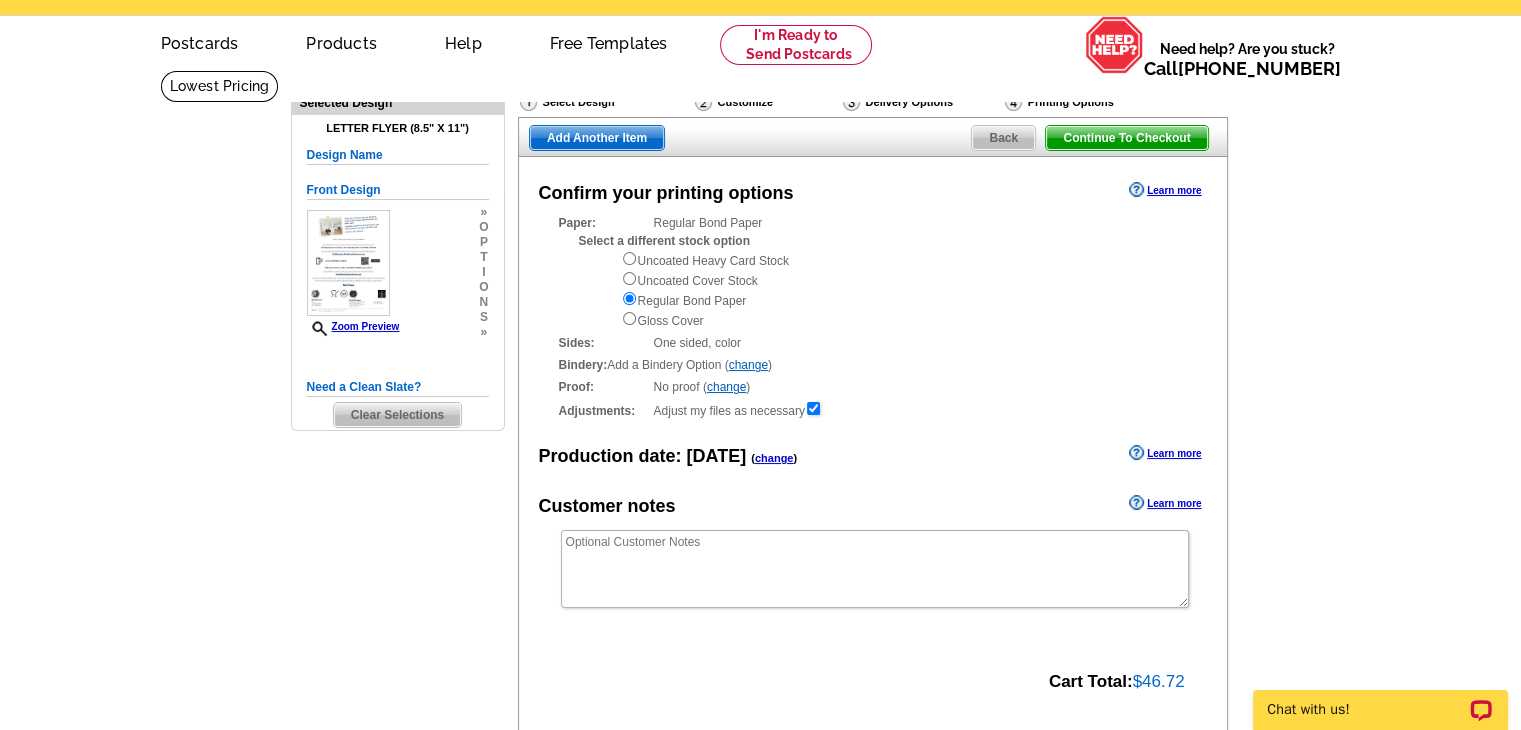 scroll, scrollTop: 0, scrollLeft: 0, axis: both 